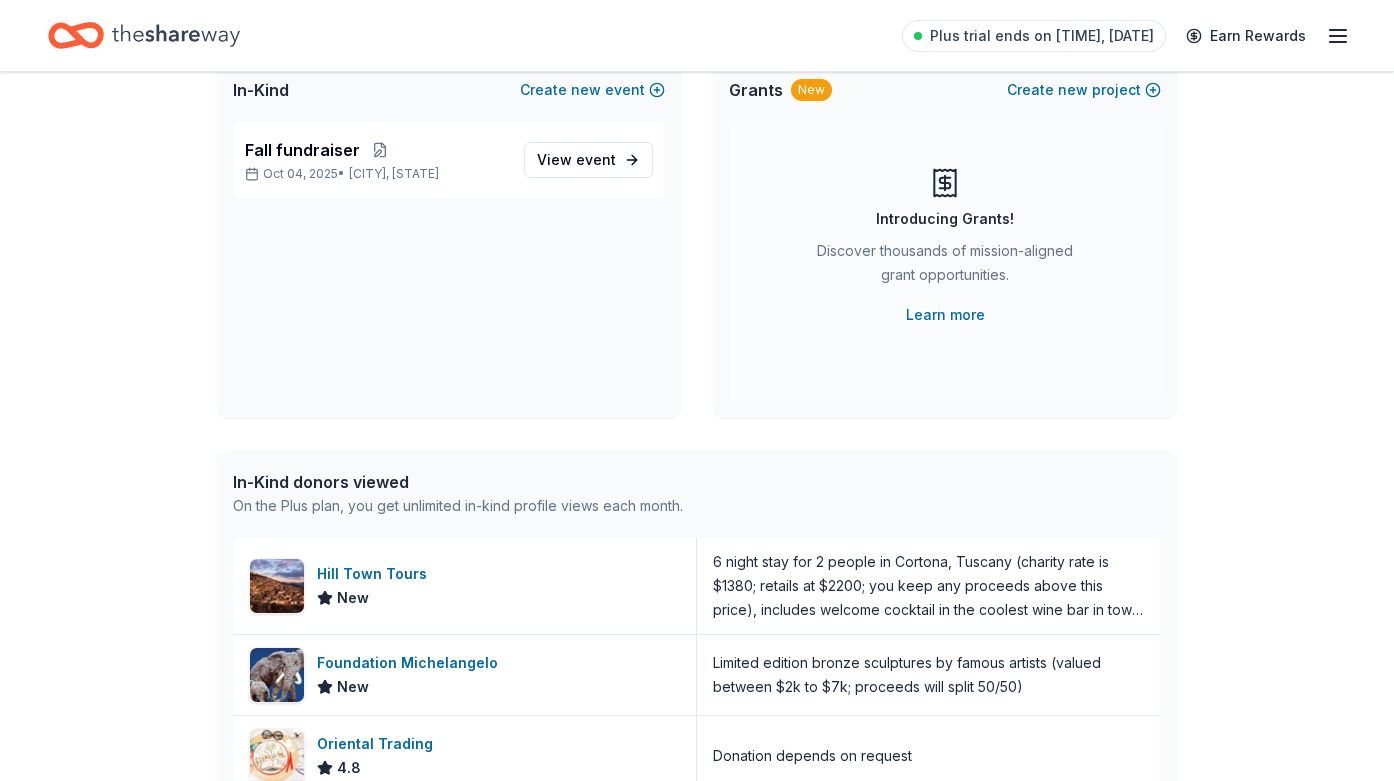 scroll, scrollTop: 198, scrollLeft: 0, axis: vertical 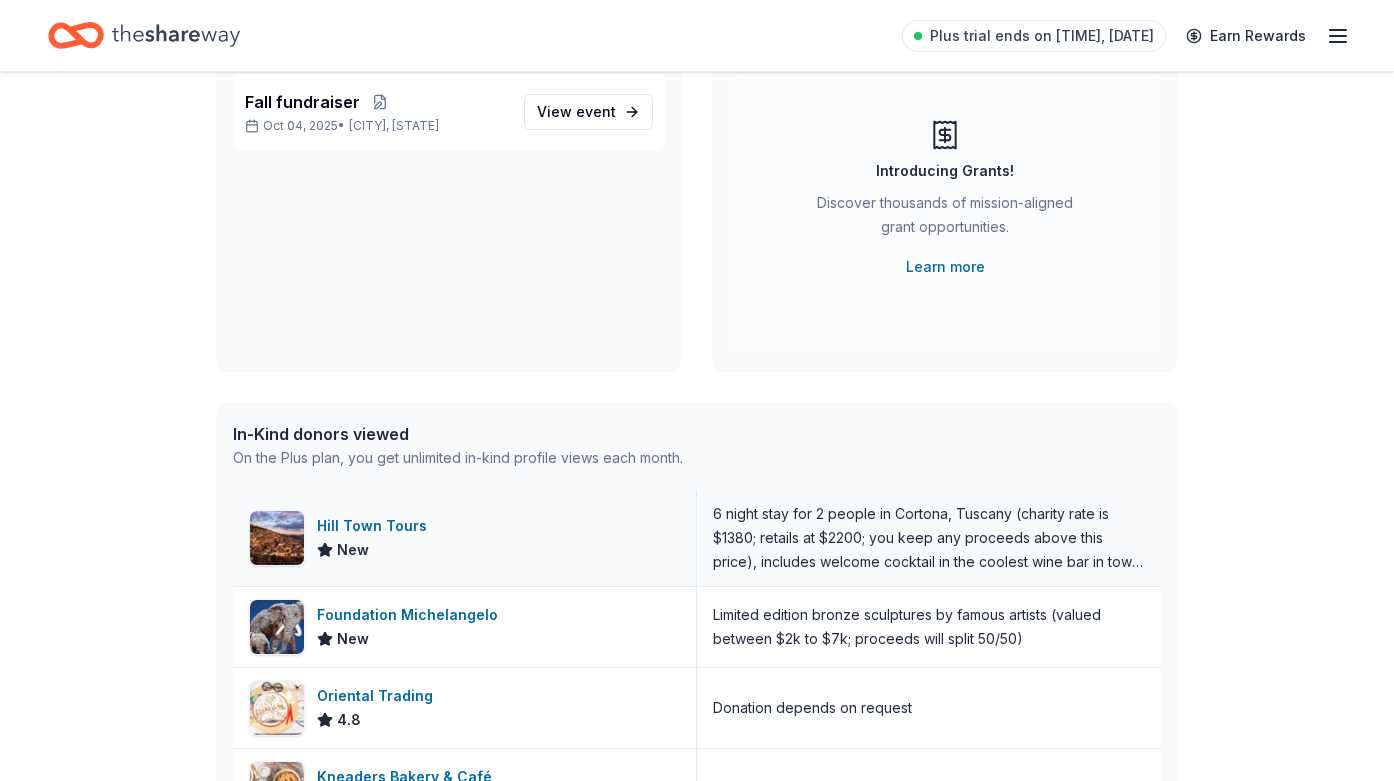 click 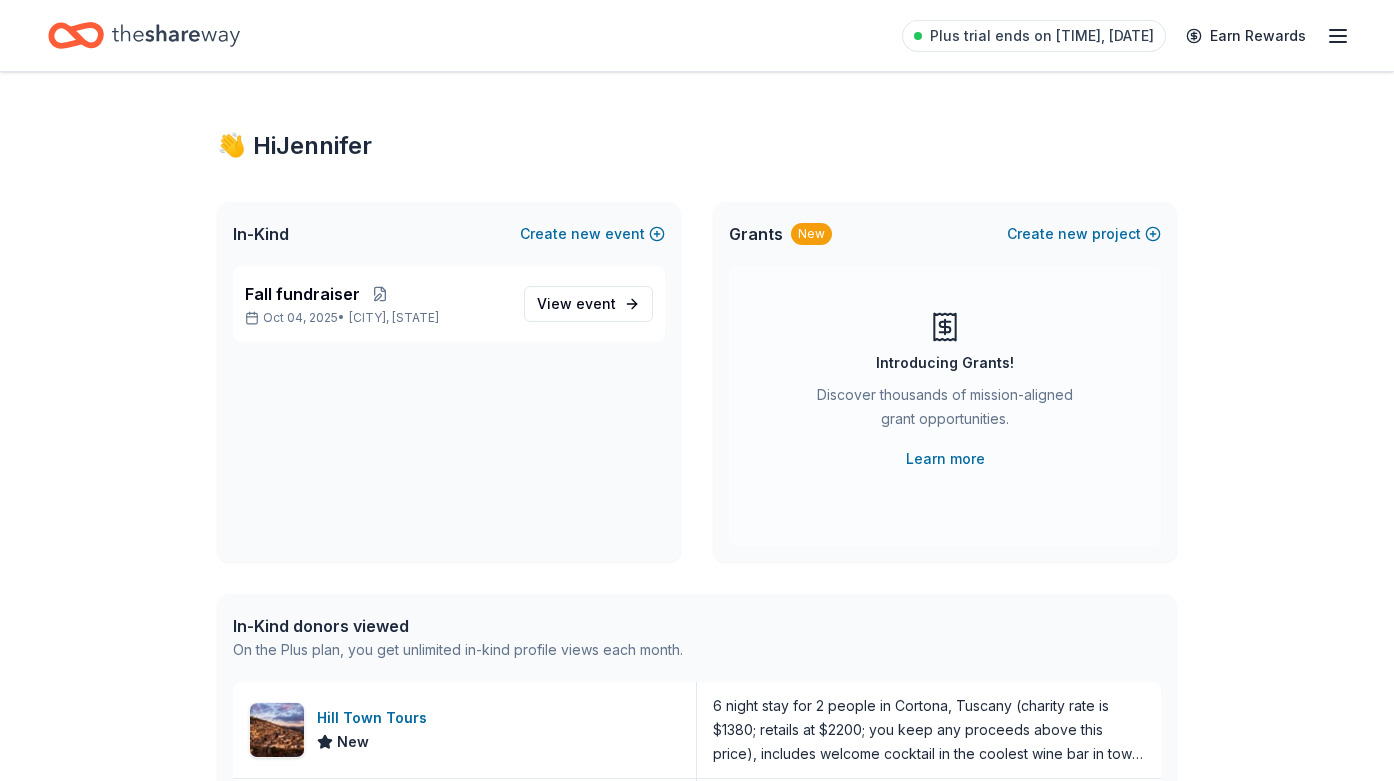 scroll, scrollTop: 0, scrollLeft: 0, axis: both 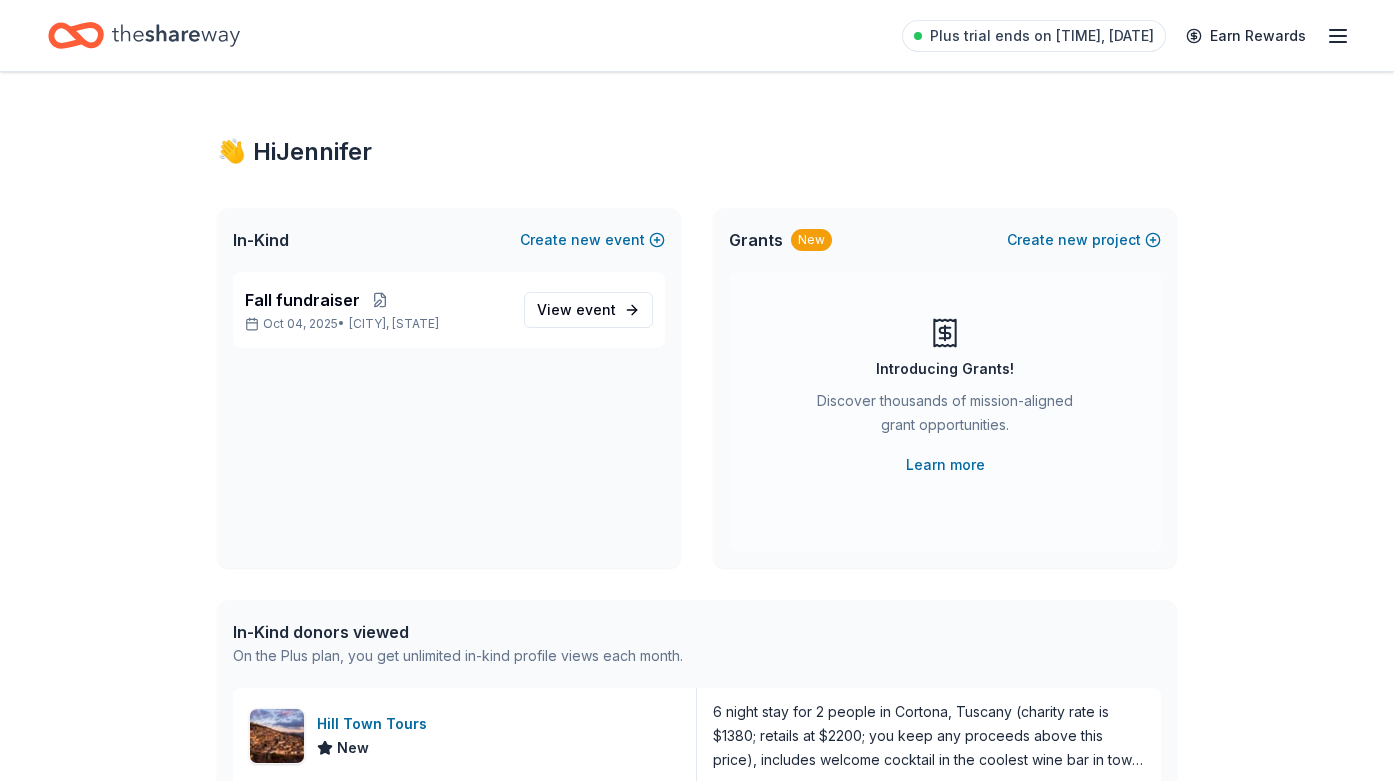 click 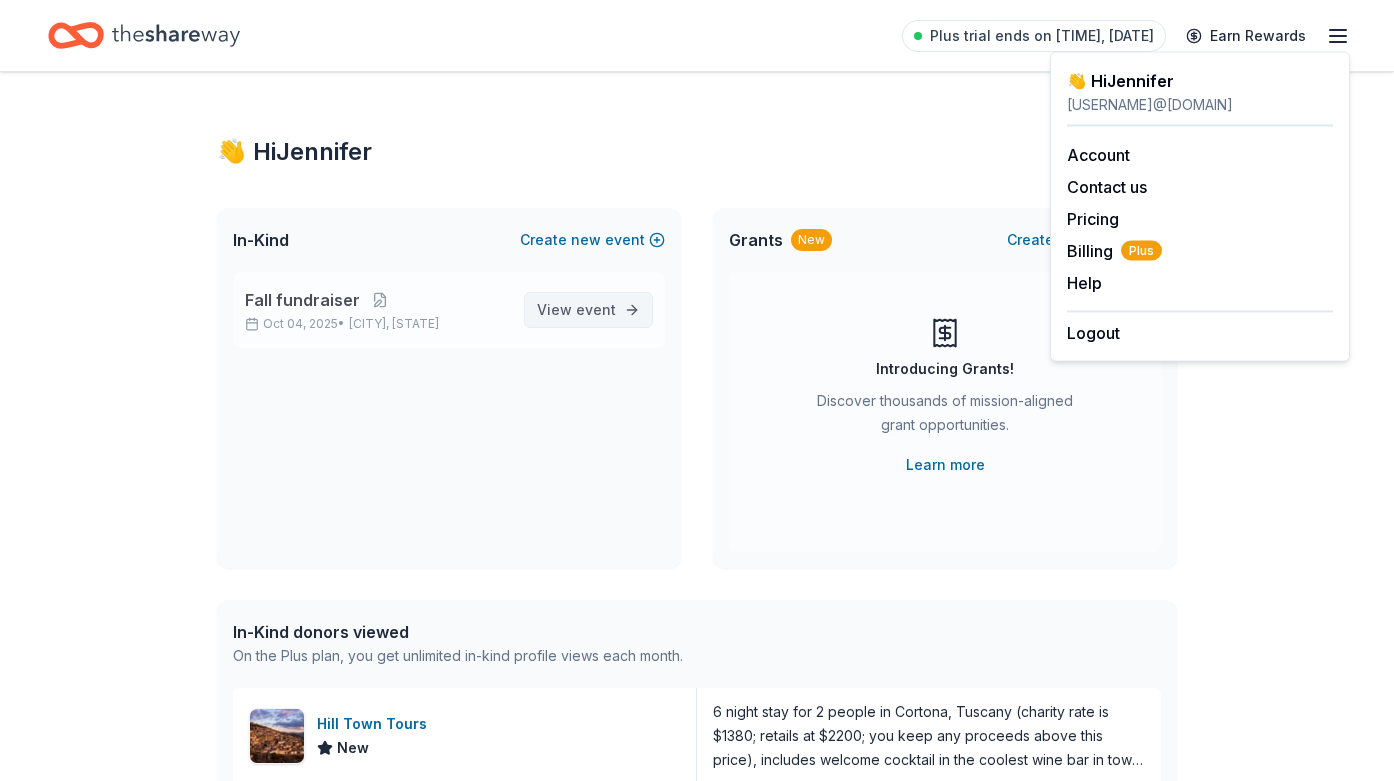 click on "View   event" at bounding box center [576, 310] 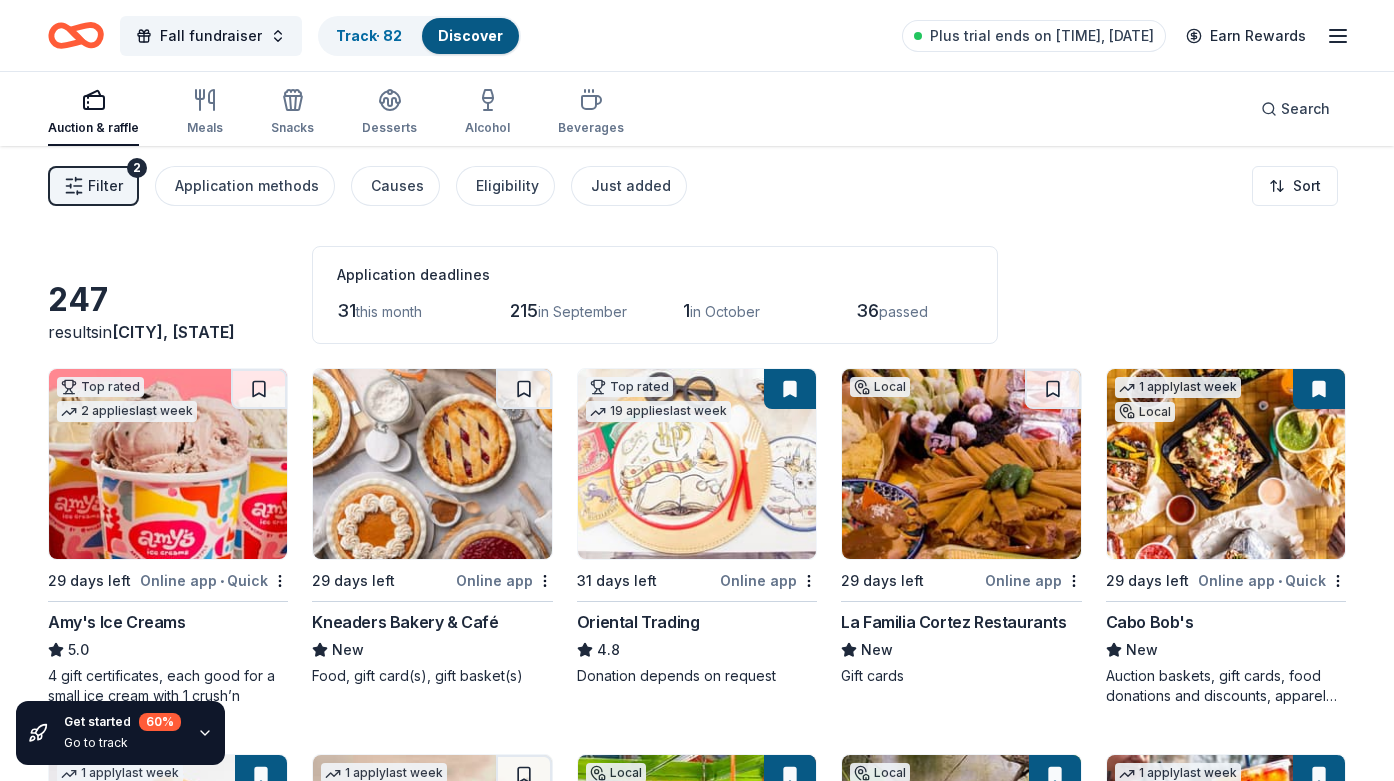click on "Filter" at bounding box center (105, 186) 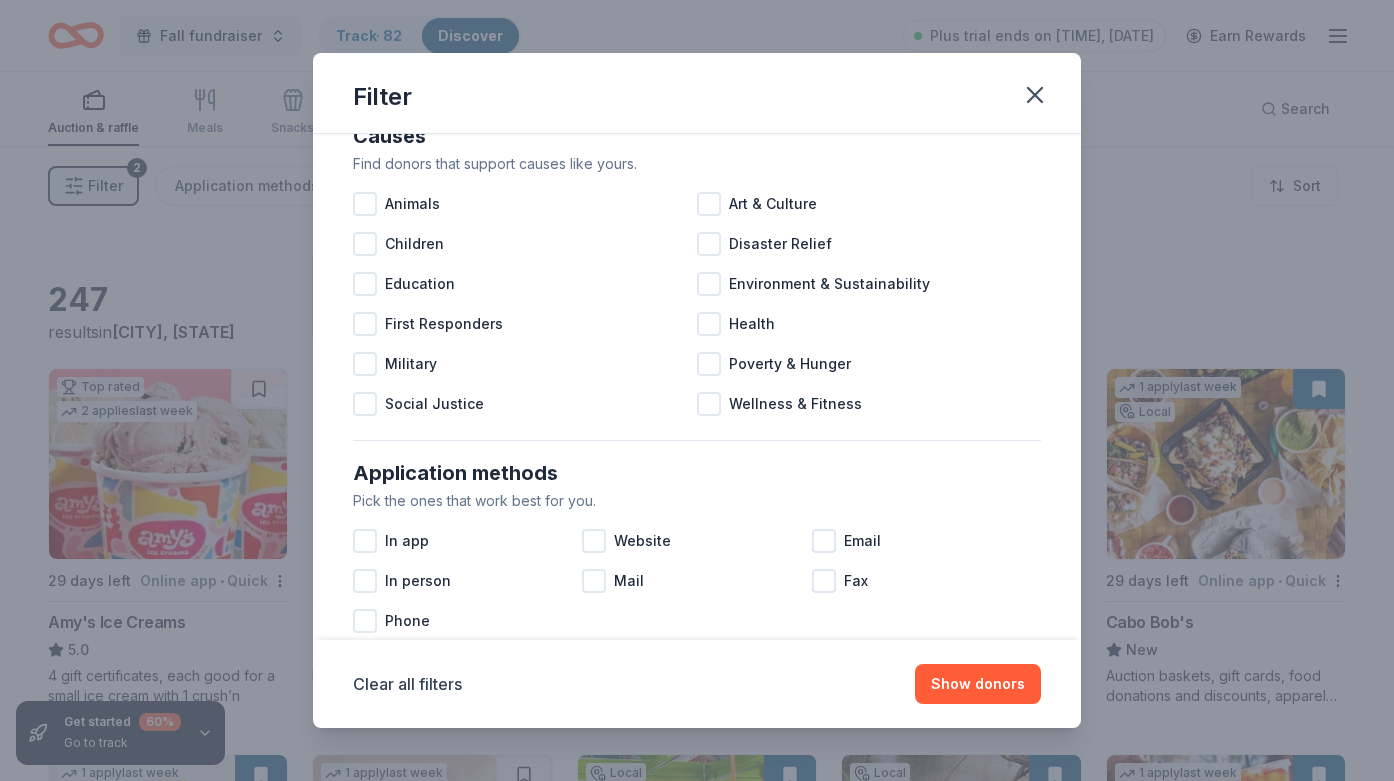 scroll, scrollTop: 0, scrollLeft: 0, axis: both 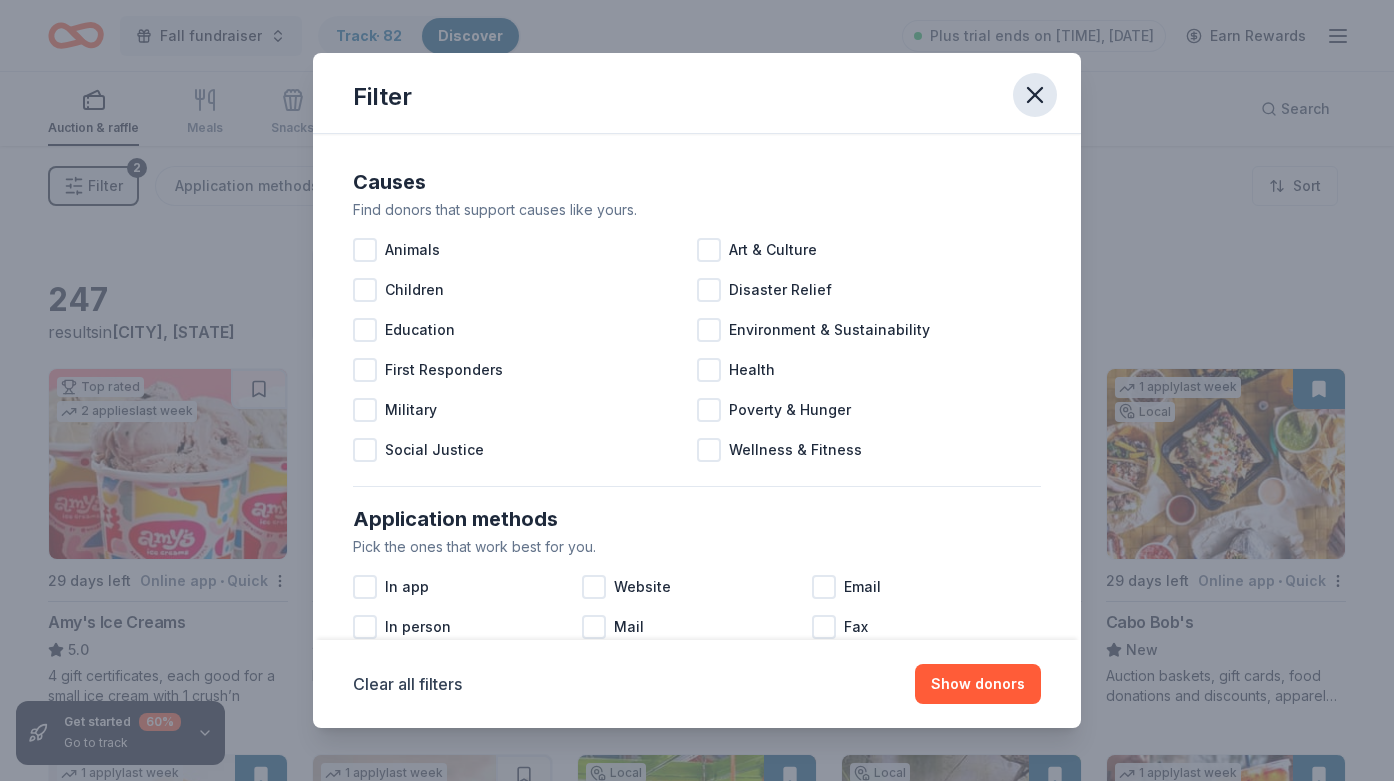 click 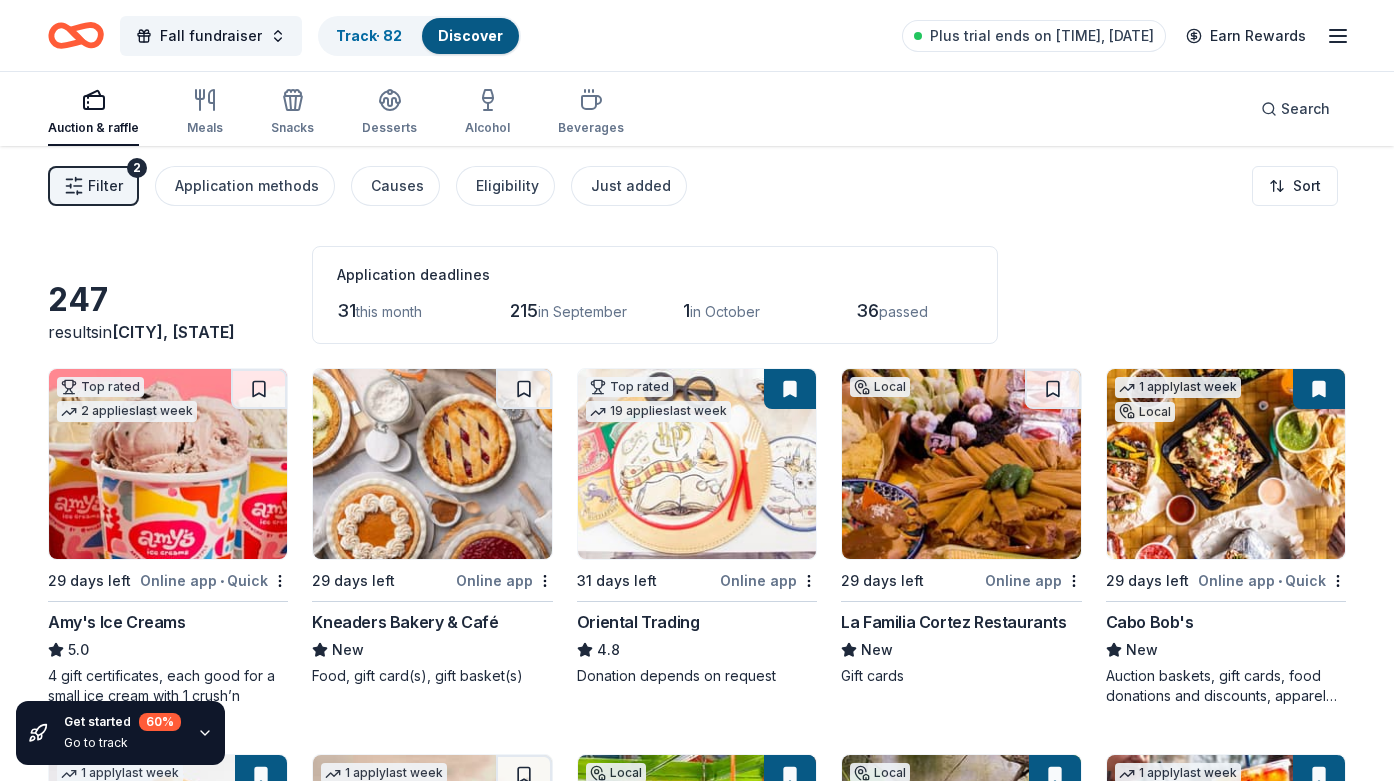 click at bounding box center [697, 464] 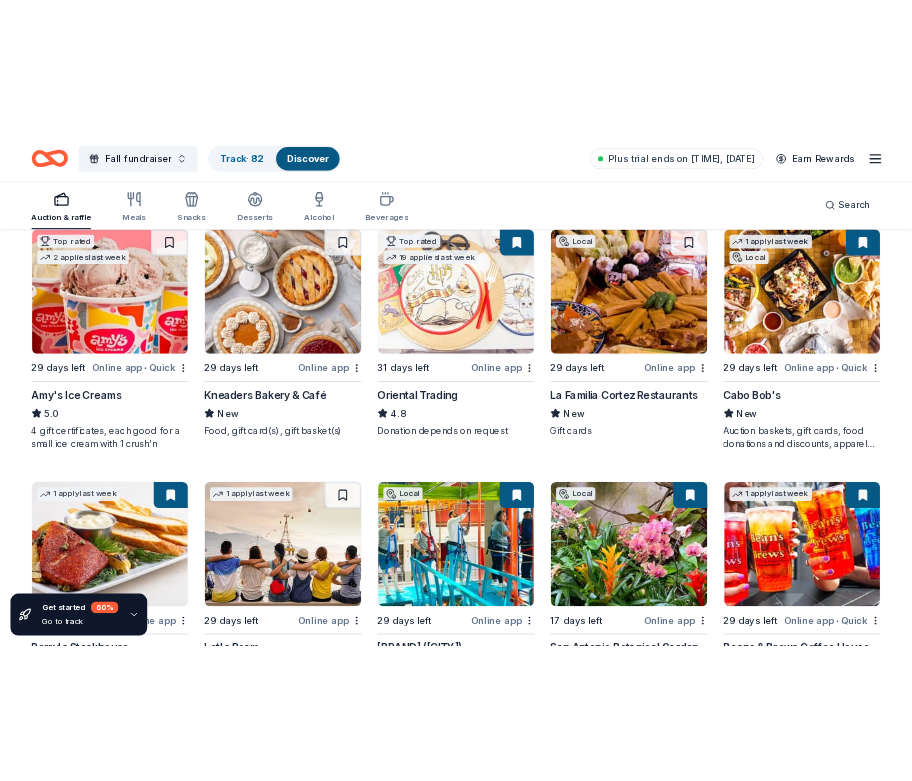 scroll, scrollTop: 230, scrollLeft: 0, axis: vertical 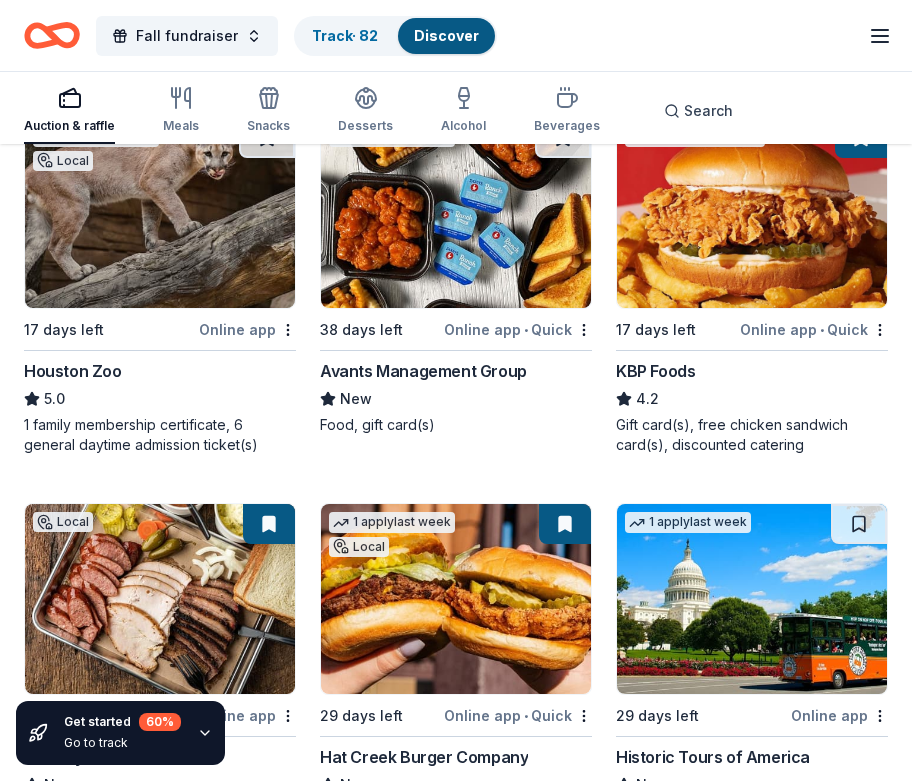 click at bounding box center [752, 213] 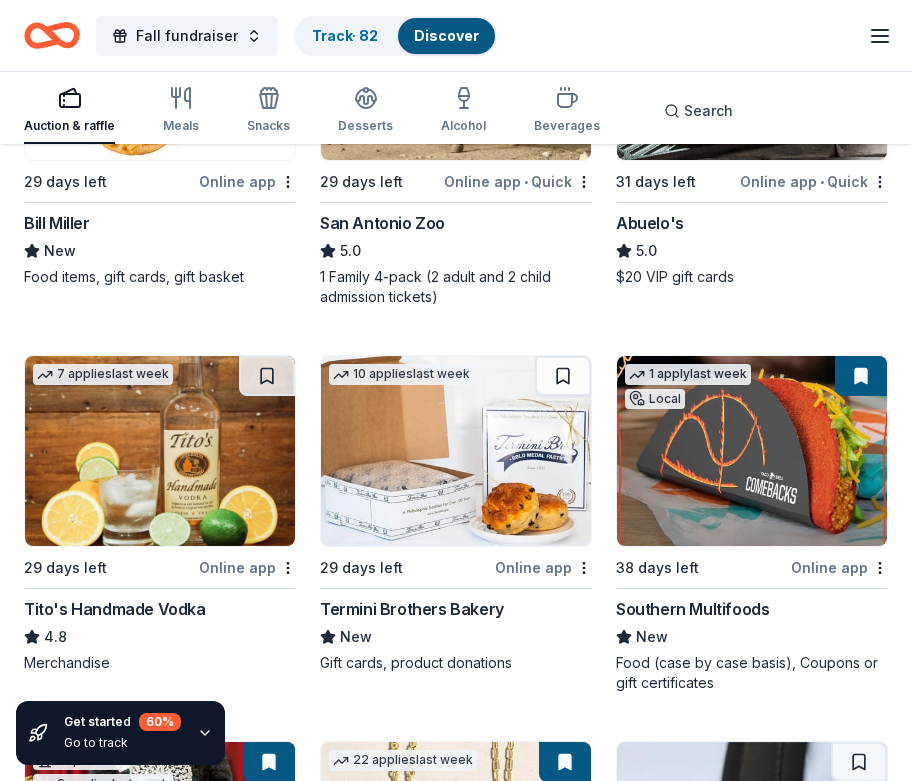 scroll, scrollTop: 5327, scrollLeft: 0, axis: vertical 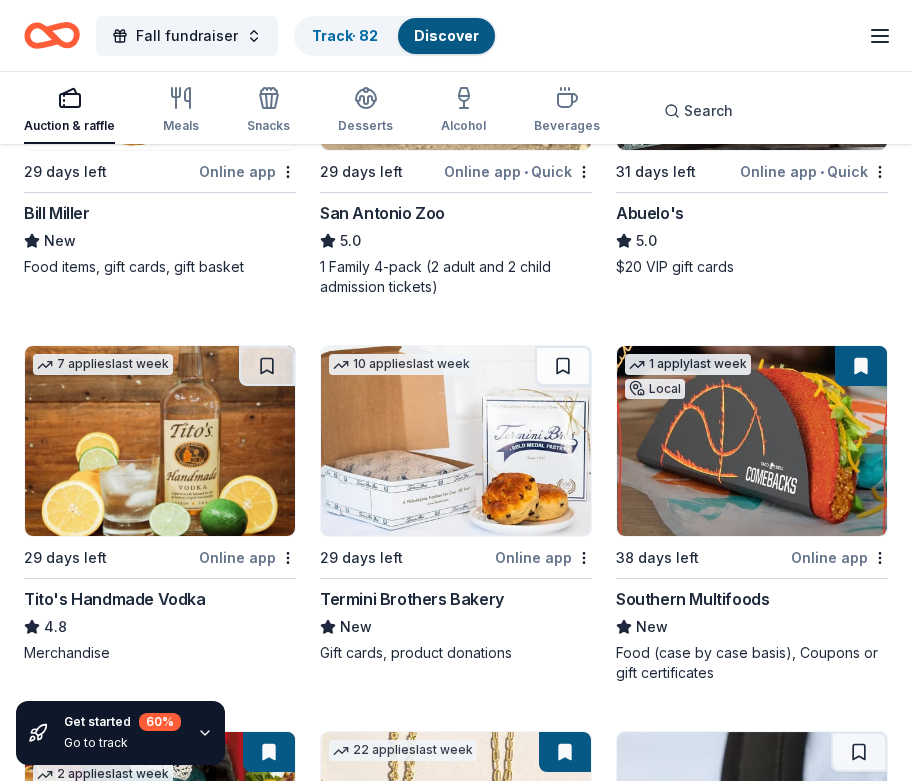 click at bounding box center (752, 441) 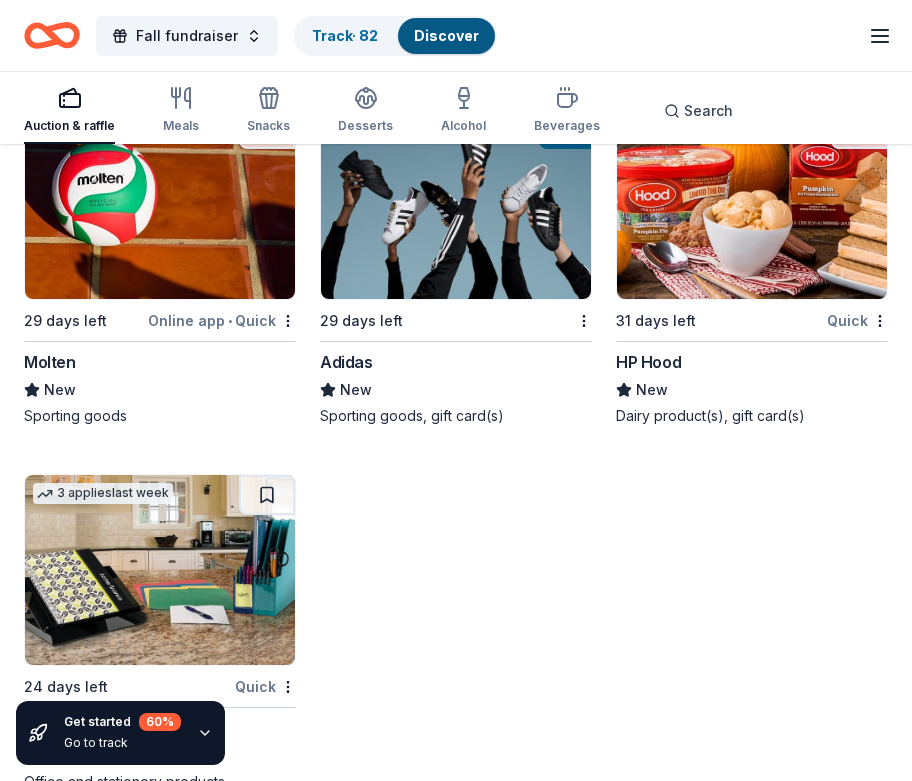 scroll, scrollTop: 30797, scrollLeft: 0, axis: vertical 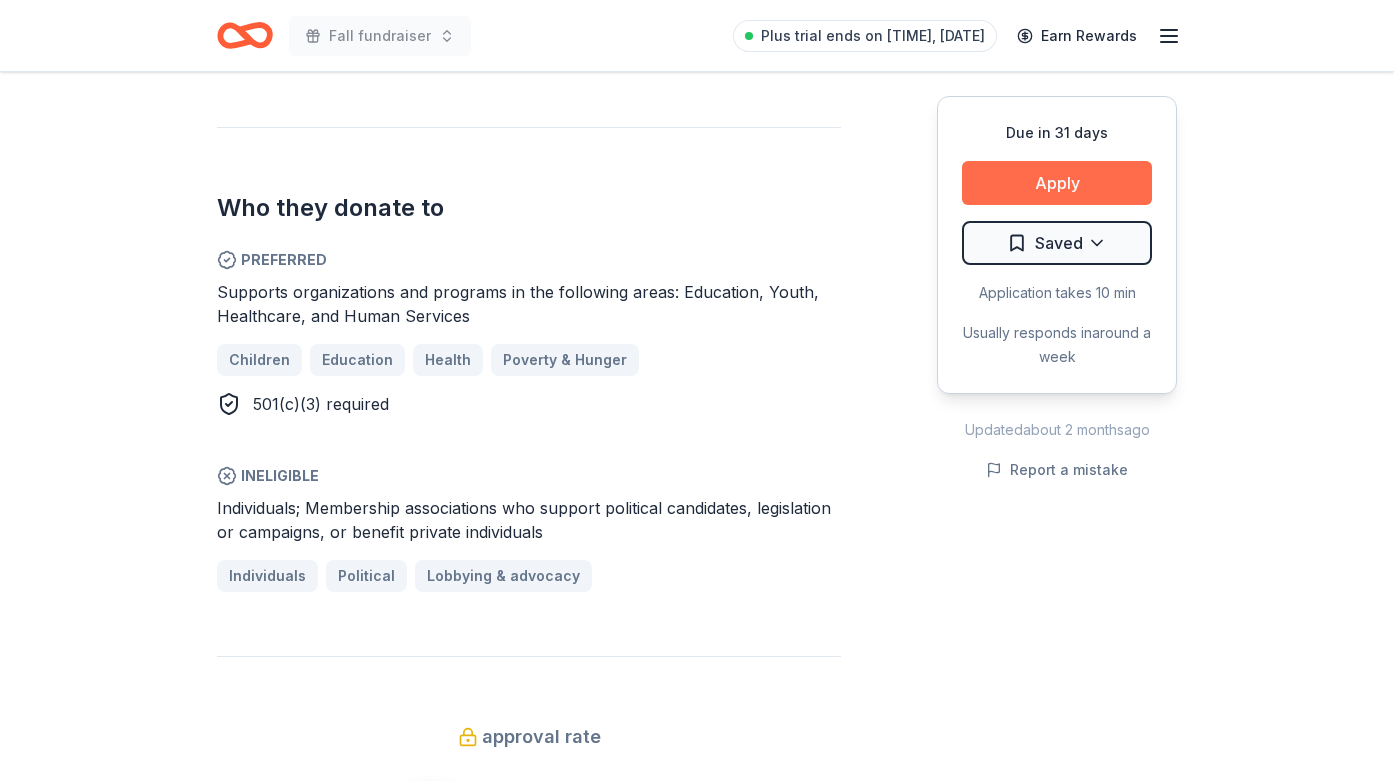 click on "Apply" at bounding box center [1057, 183] 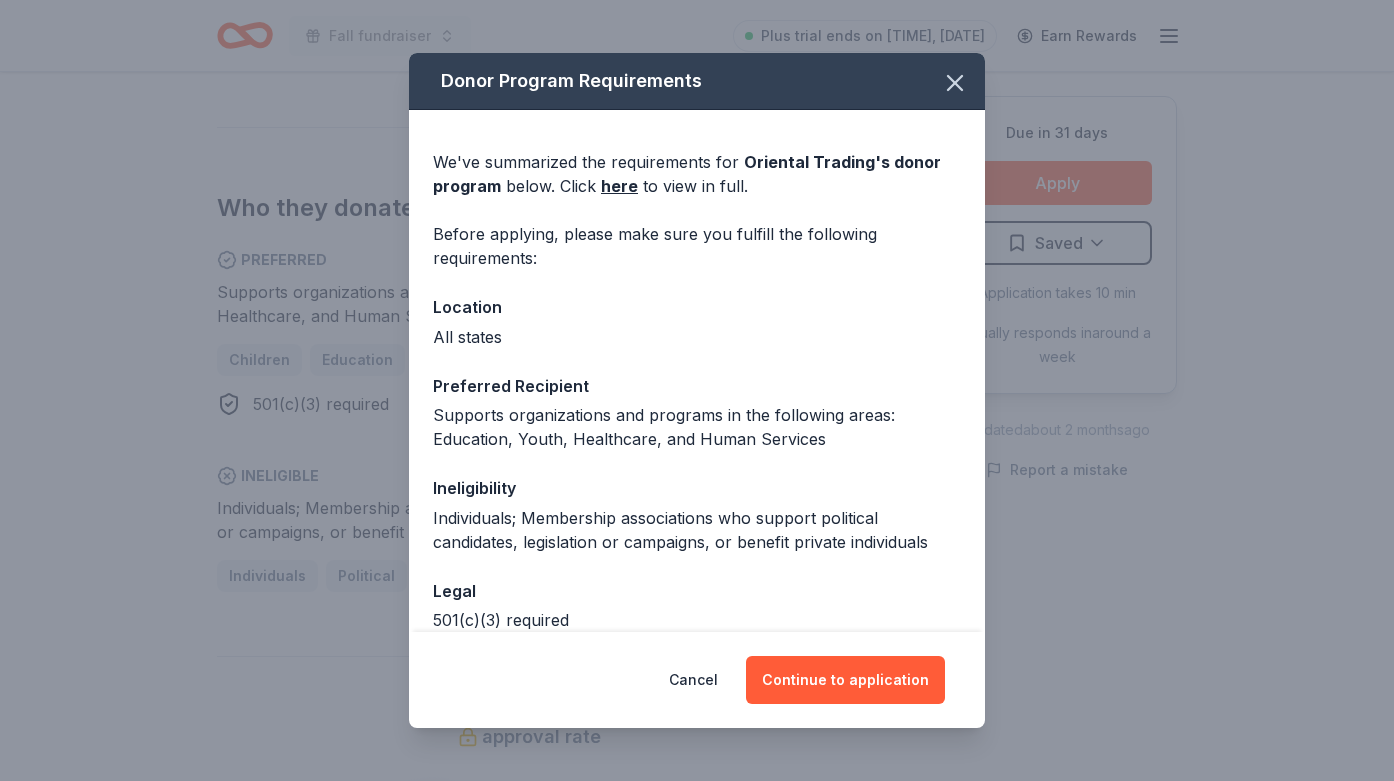 scroll, scrollTop: 107, scrollLeft: 0, axis: vertical 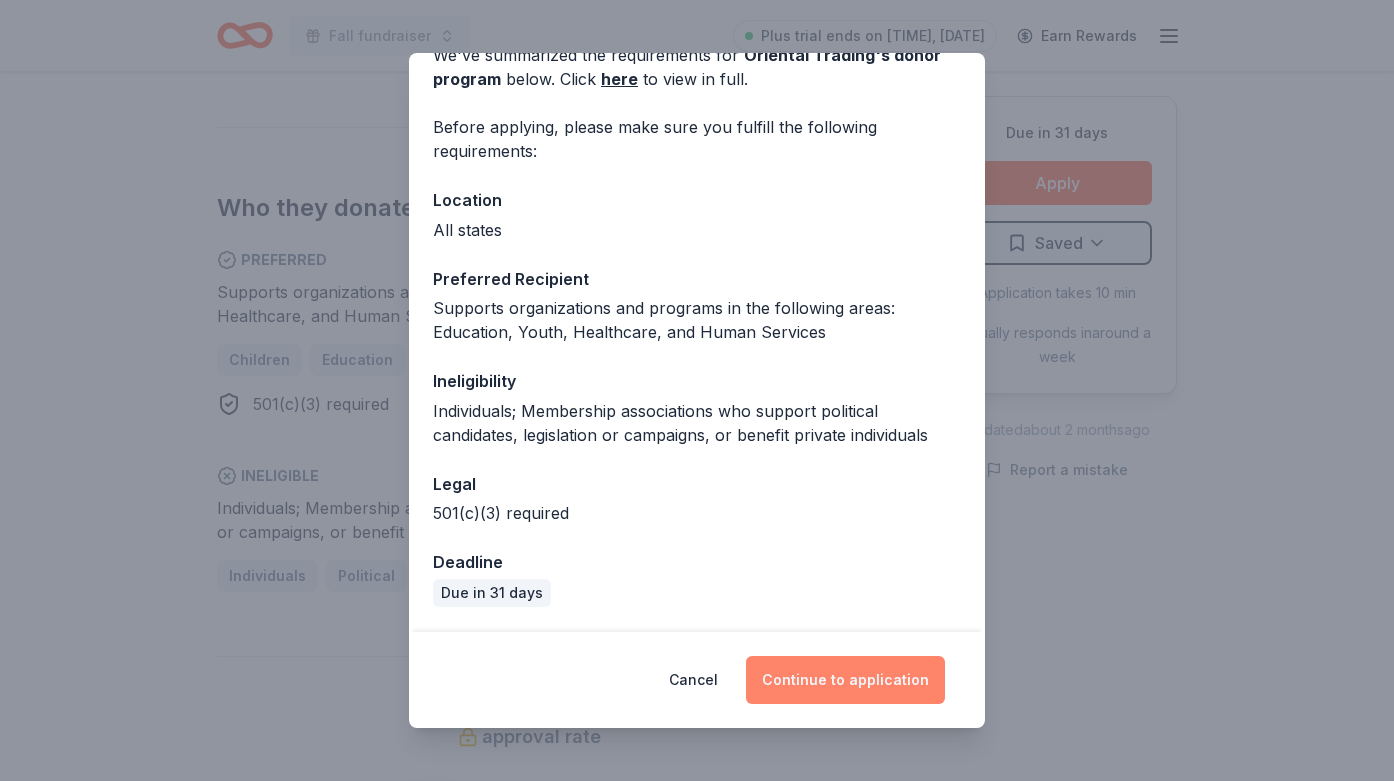 click on "Continue to application" at bounding box center (845, 680) 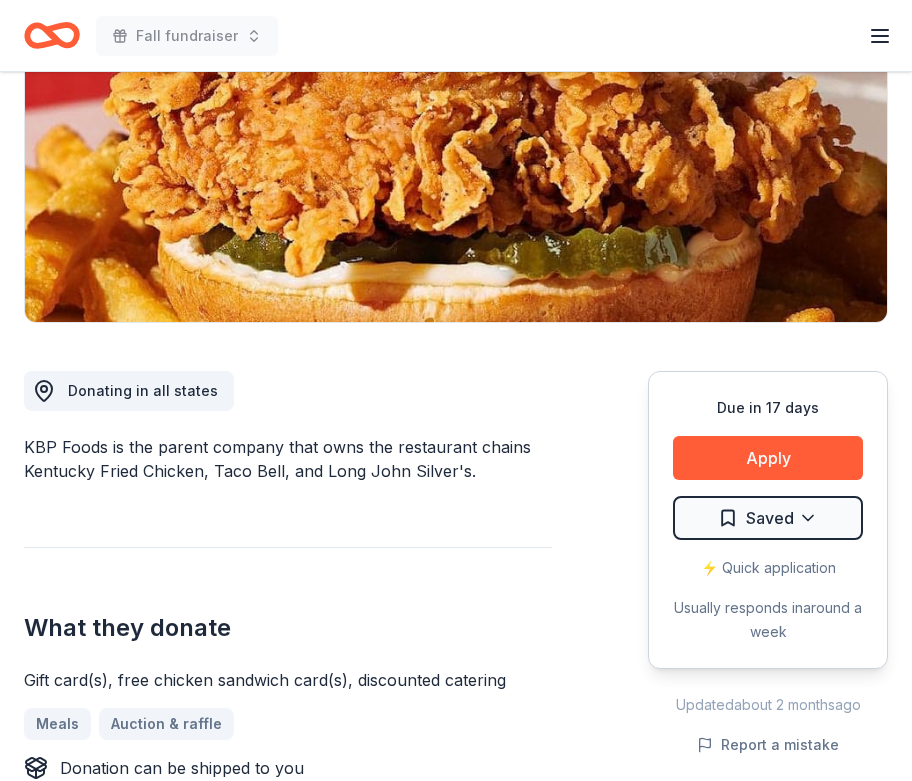 scroll, scrollTop: 293, scrollLeft: 0, axis: vertical 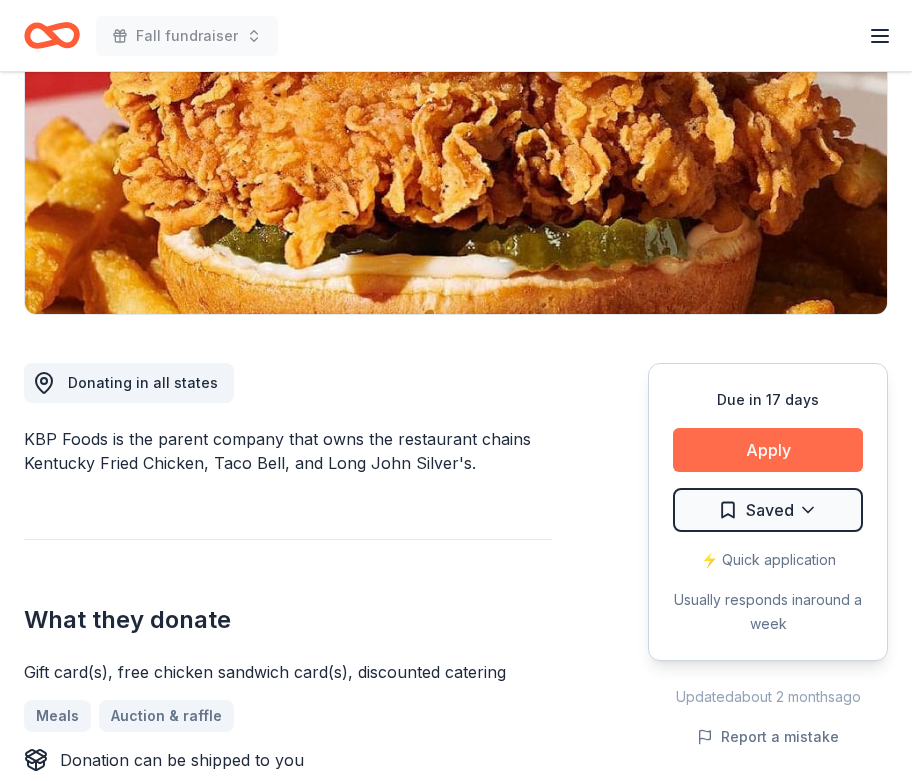 click on "Apply" at bounding box center (768, 450) 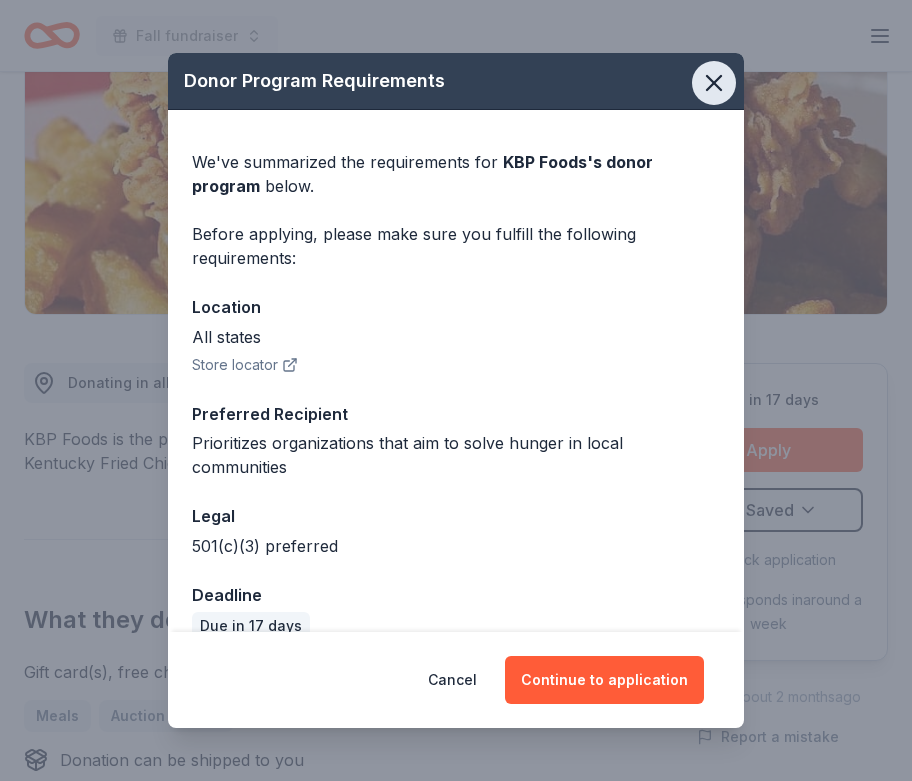 click 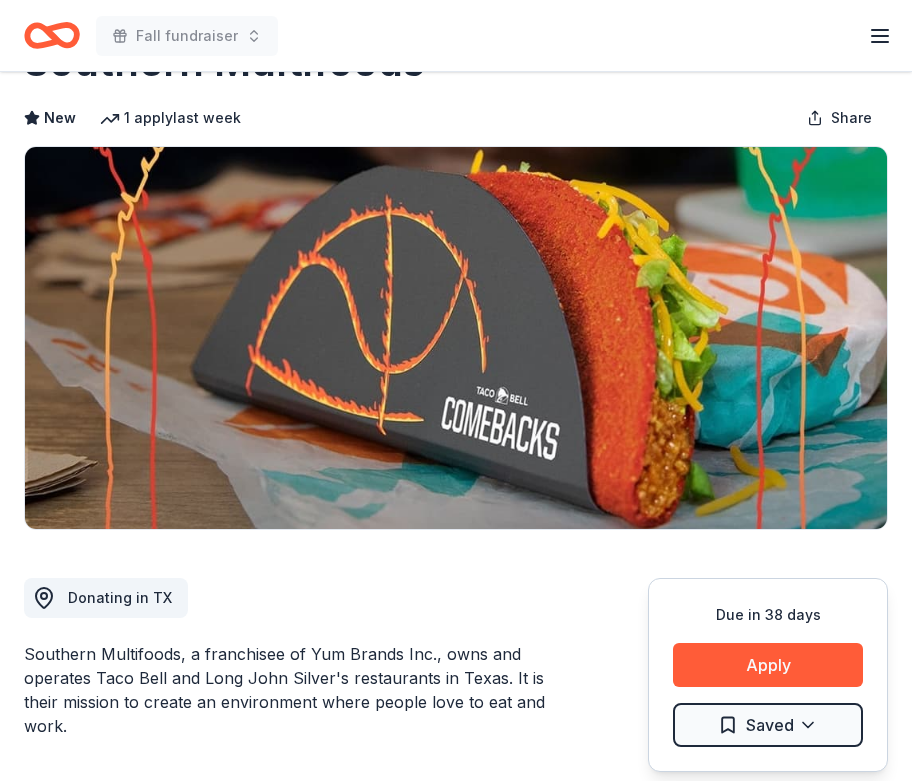 scroll, scrollTop: 0, scrollLeft: 0, axis: both 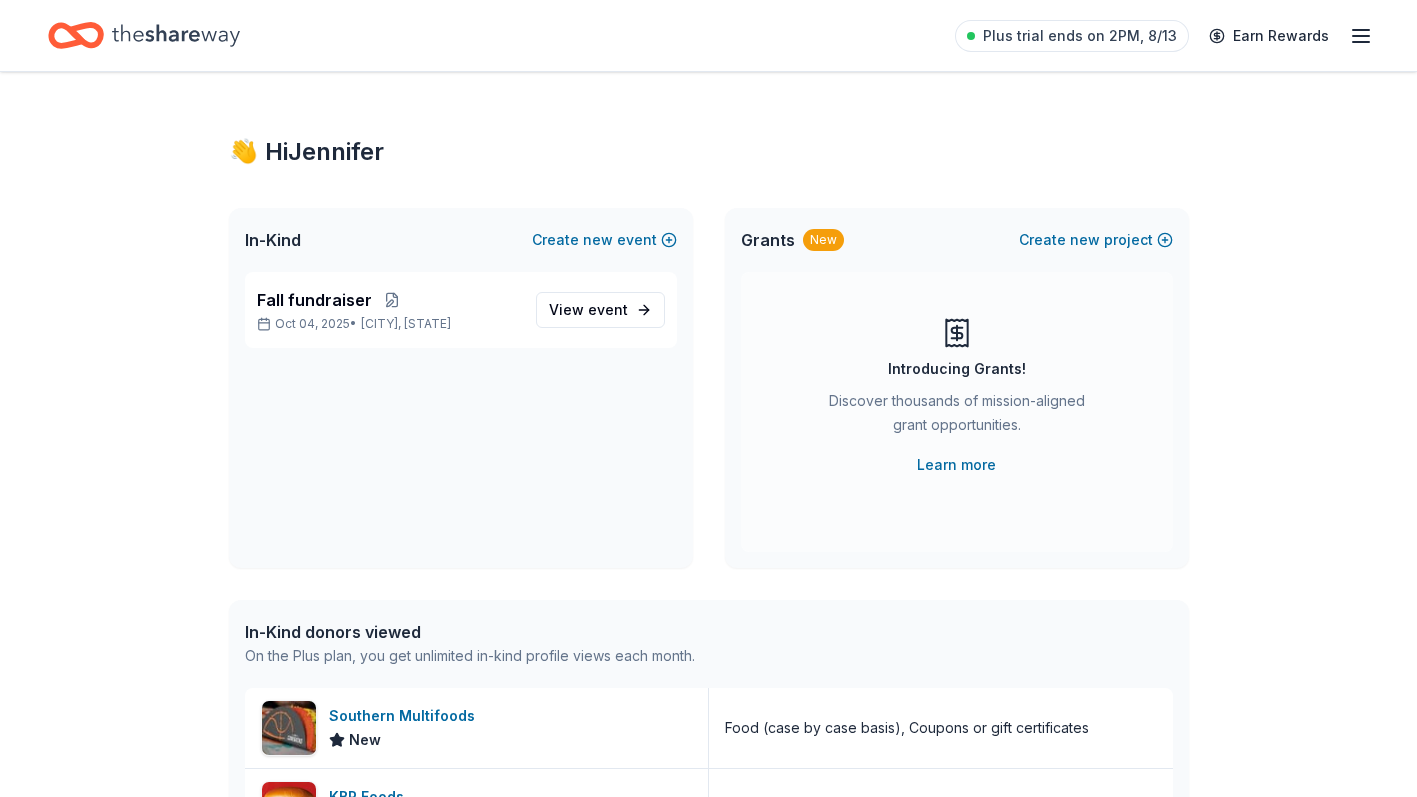 click 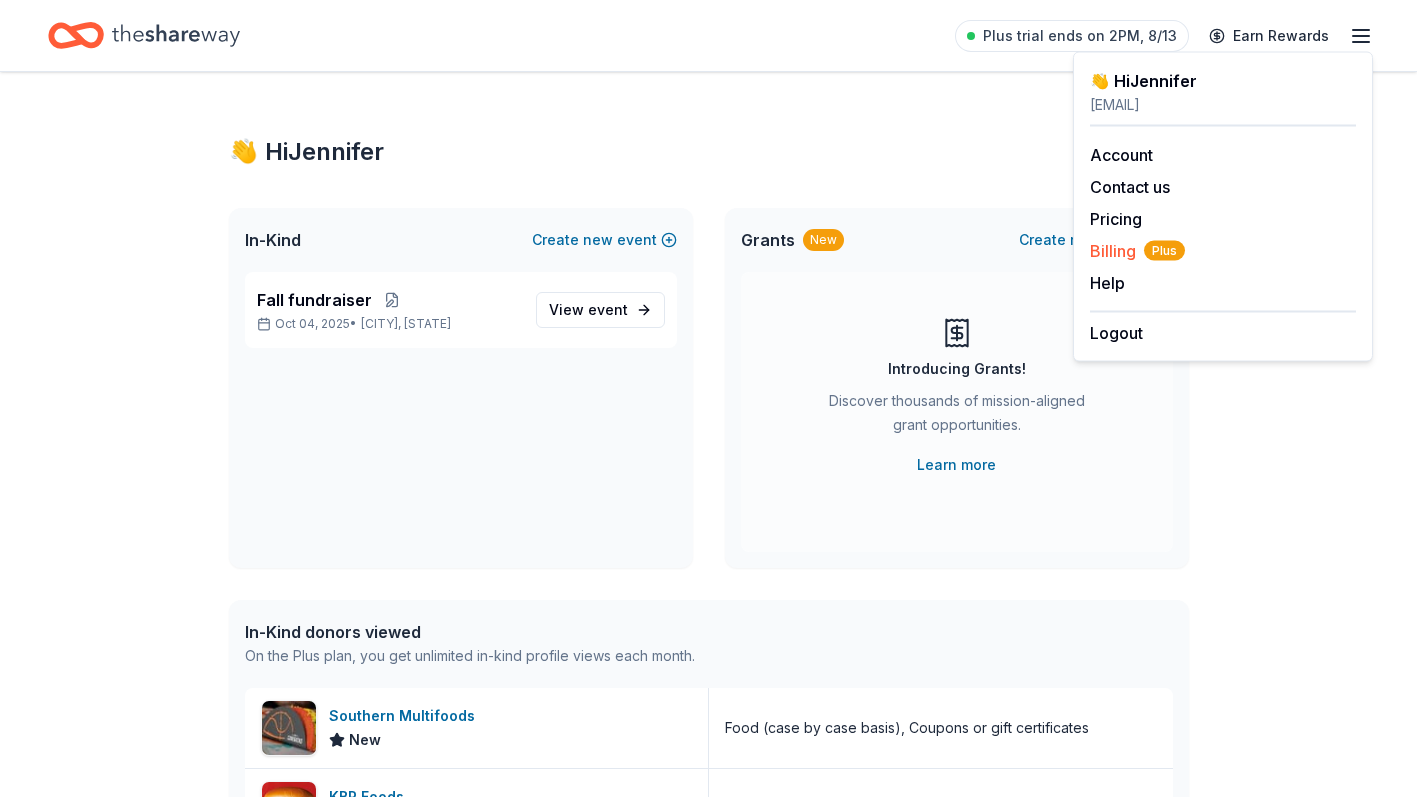 click on "Billing Plus" at bounding box center (1137, 251) 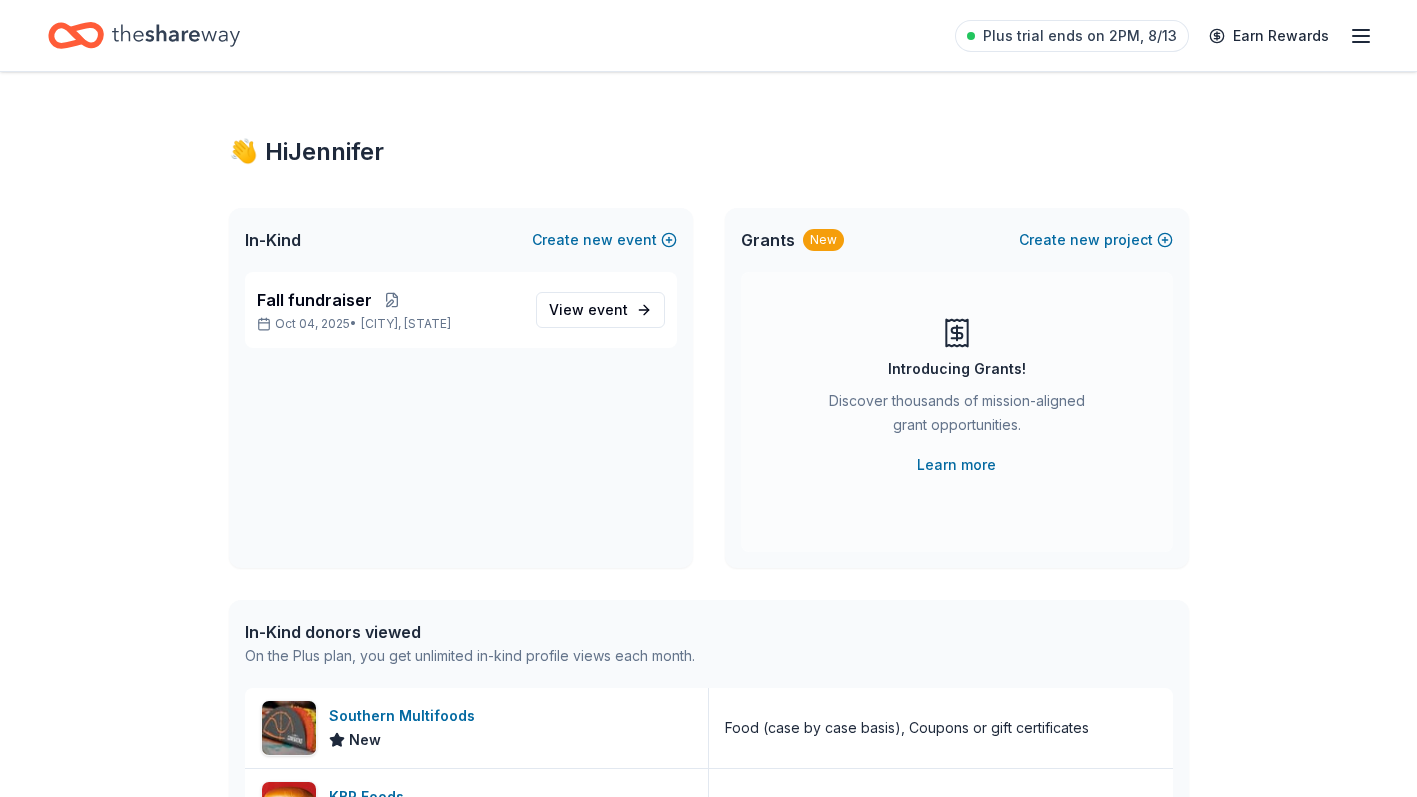 scroll, scrollTop: 0, scrollLeft: 0, axis: both 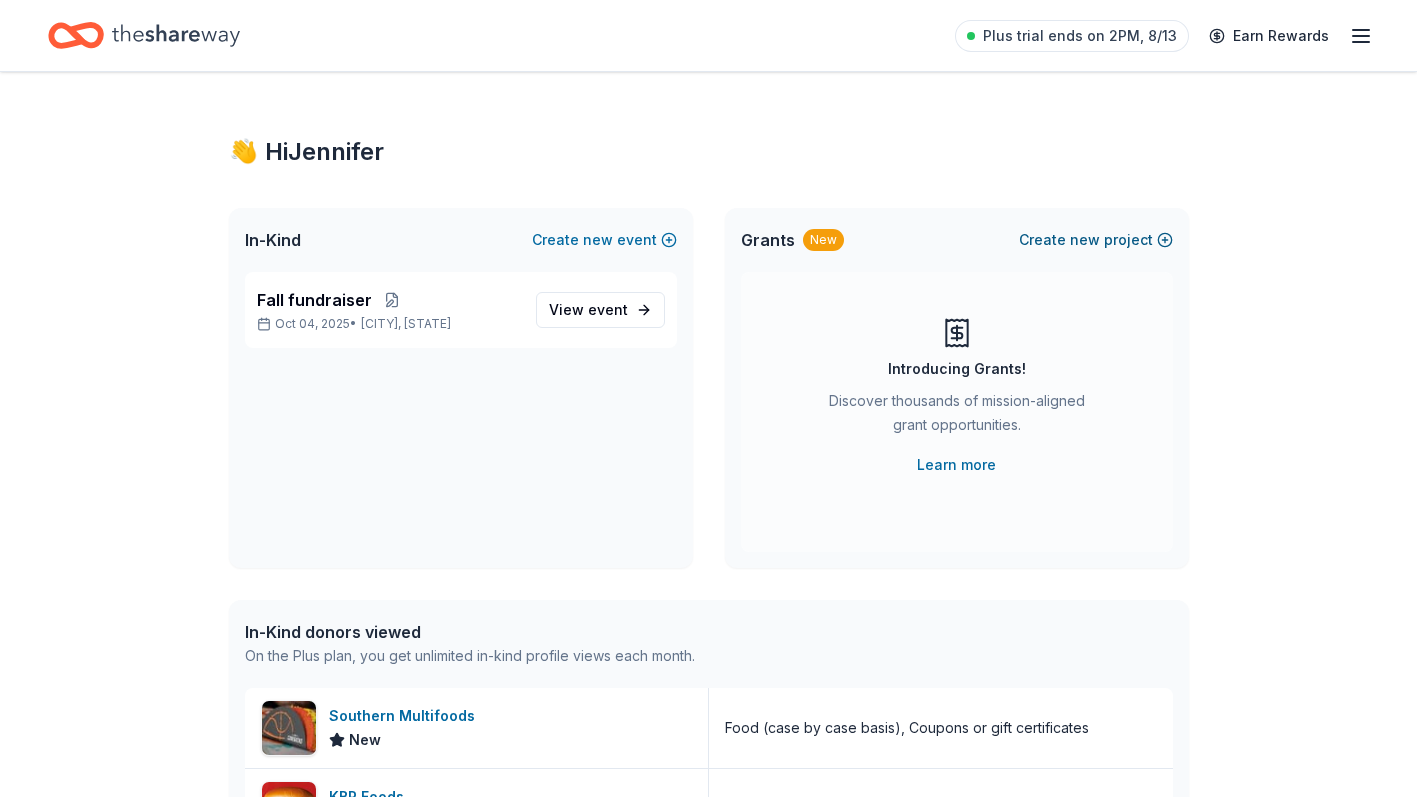 click on "new" at bounding box center (1085, 240) 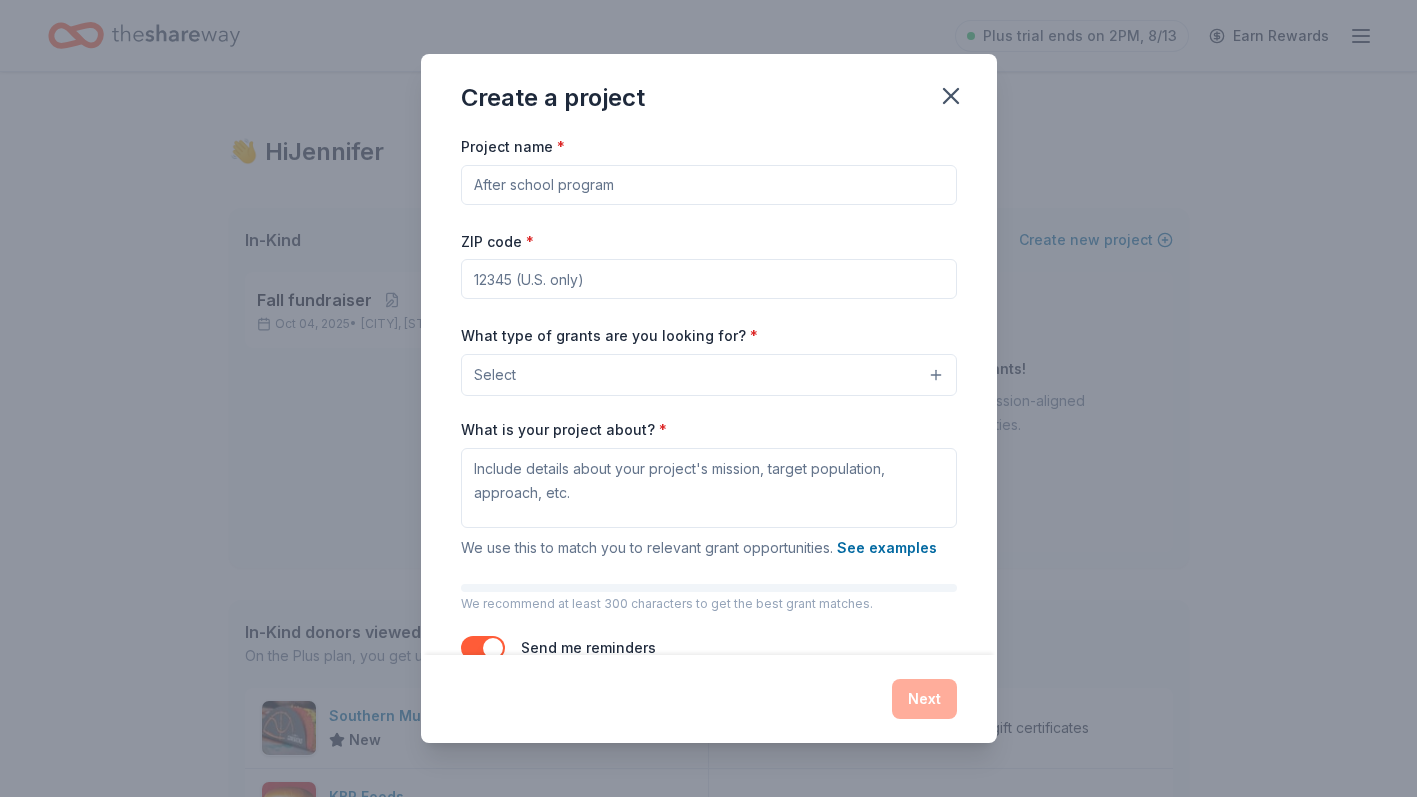 click on "Project name *" at bounding box center (709, 185) 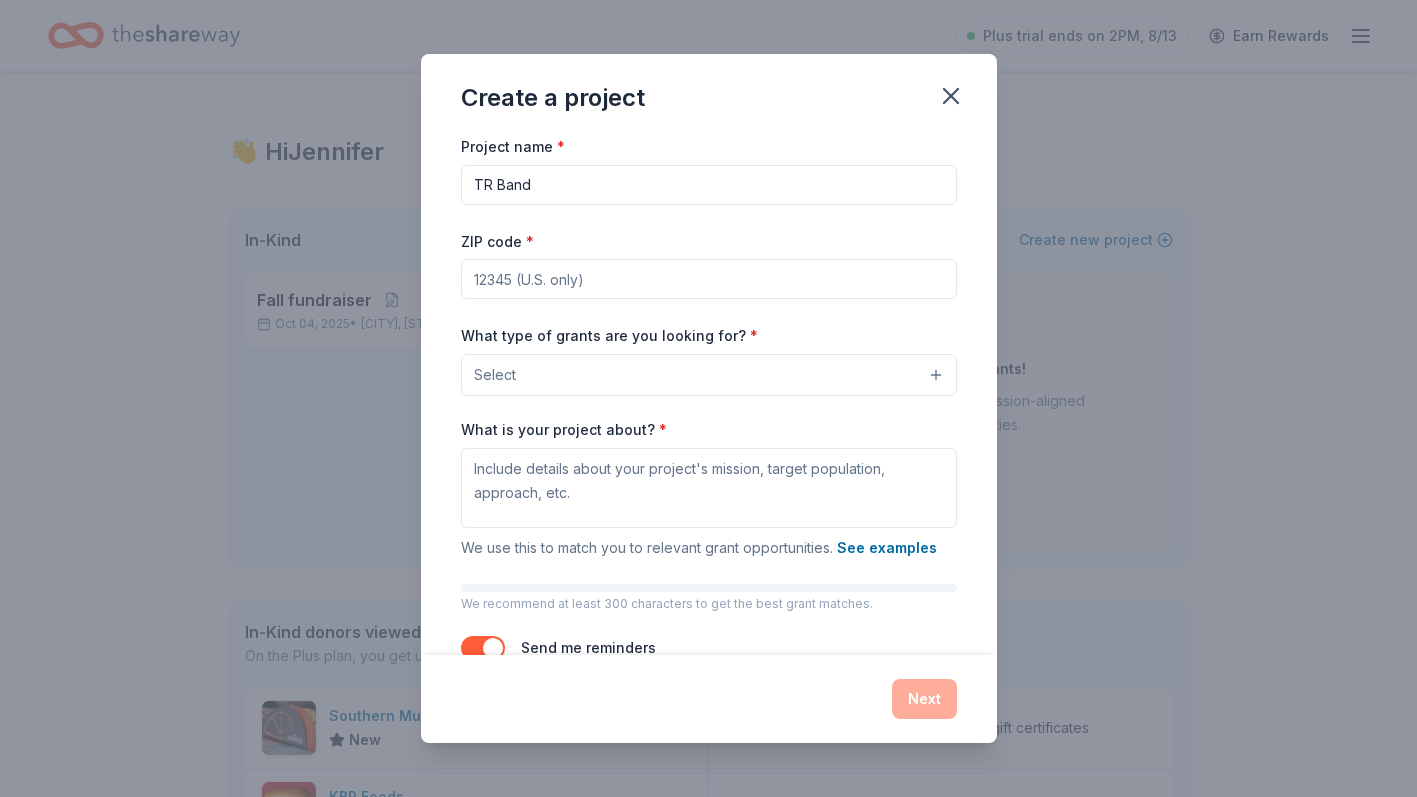 type on "TR Band" 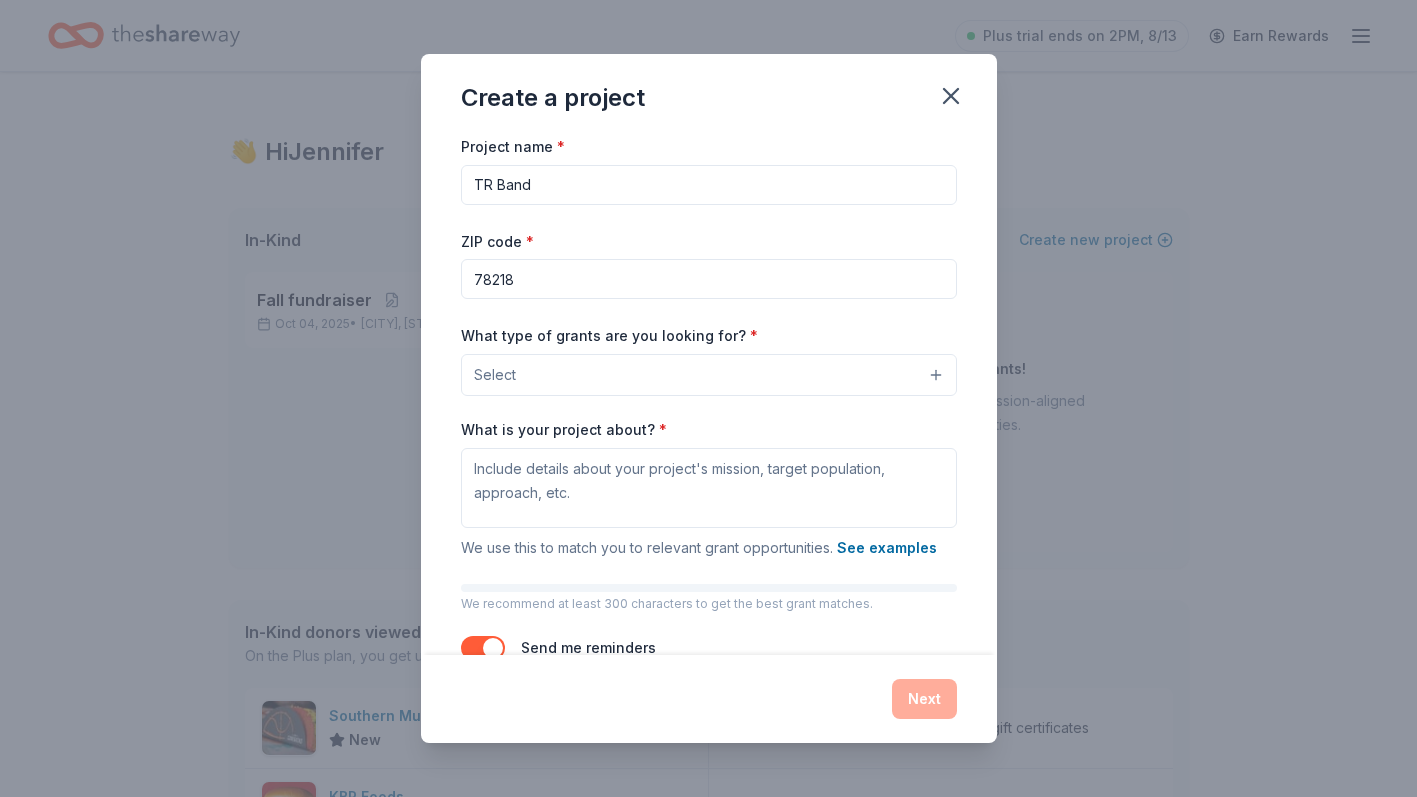 type on "78218" 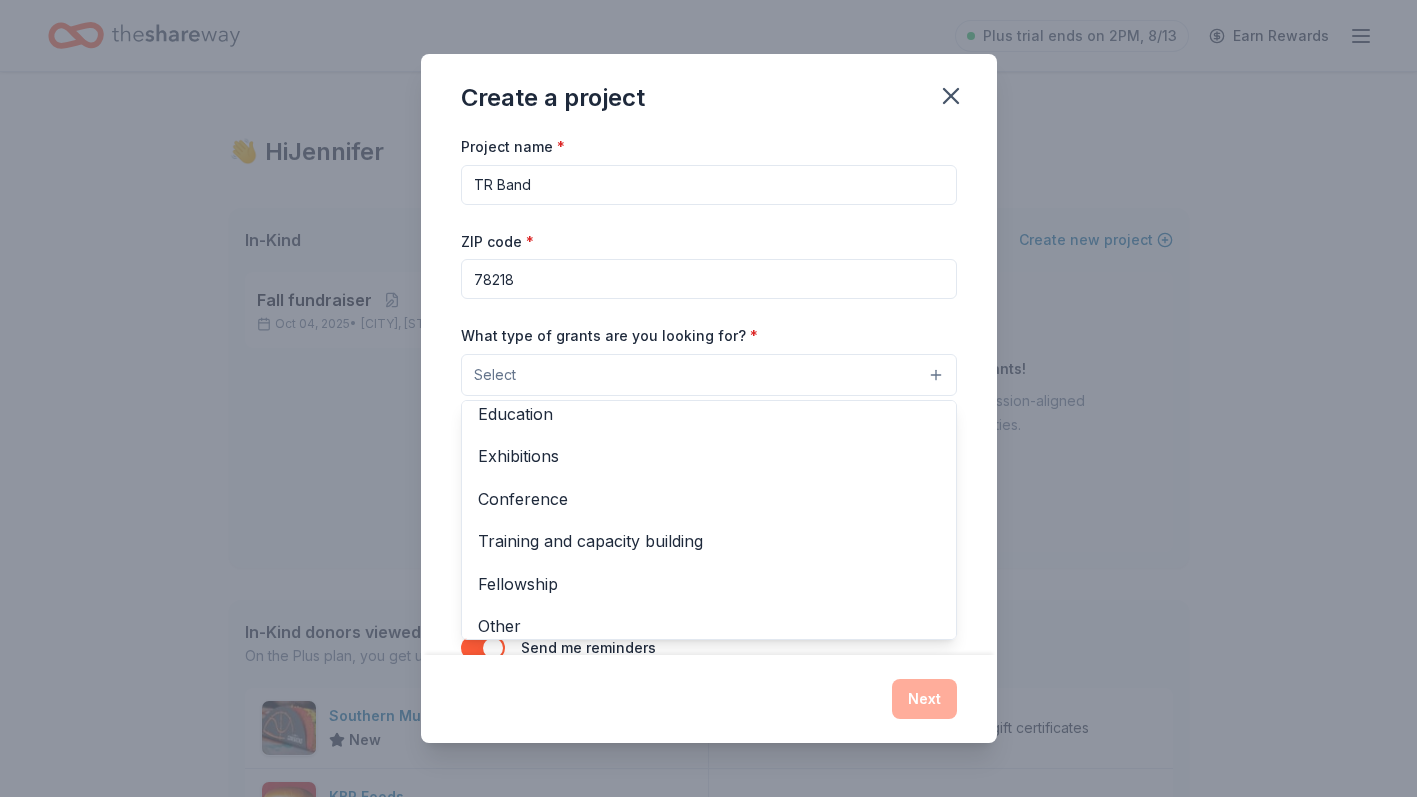 scroll, scrollTop: 236, scrollLeft: 0, axis: vertical 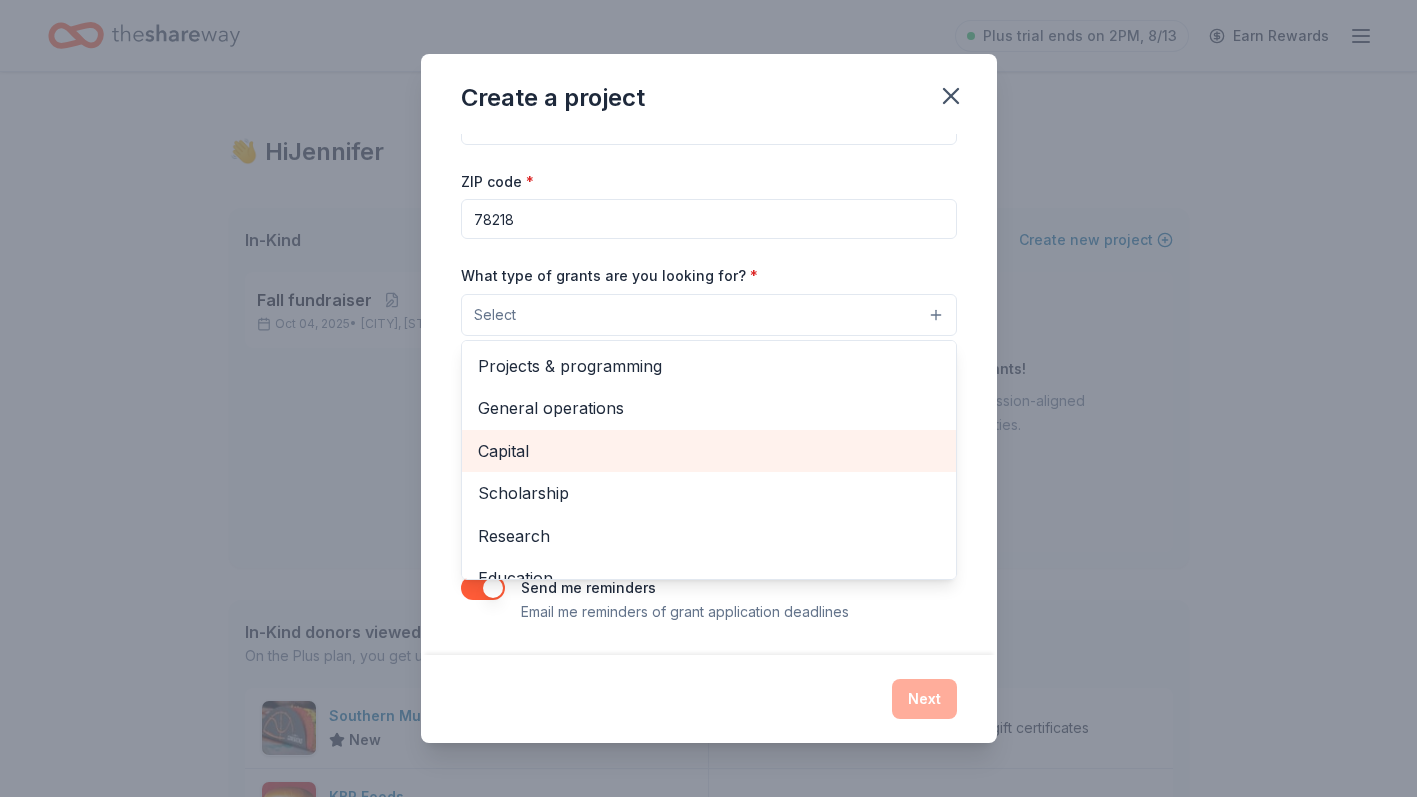 click on "Capital" at bounding box center [709, 451] 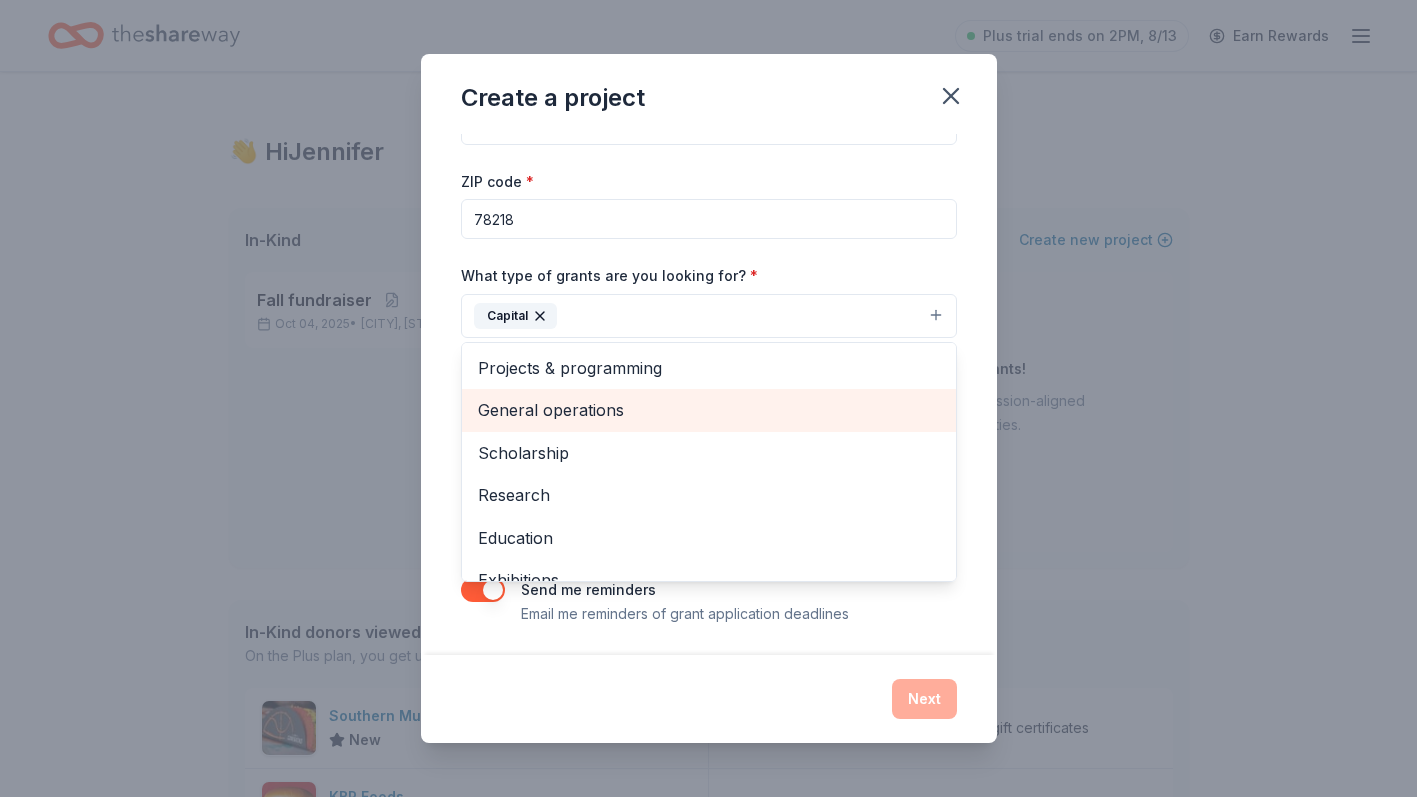 click on "General operations" at bounding box center (709, 410) 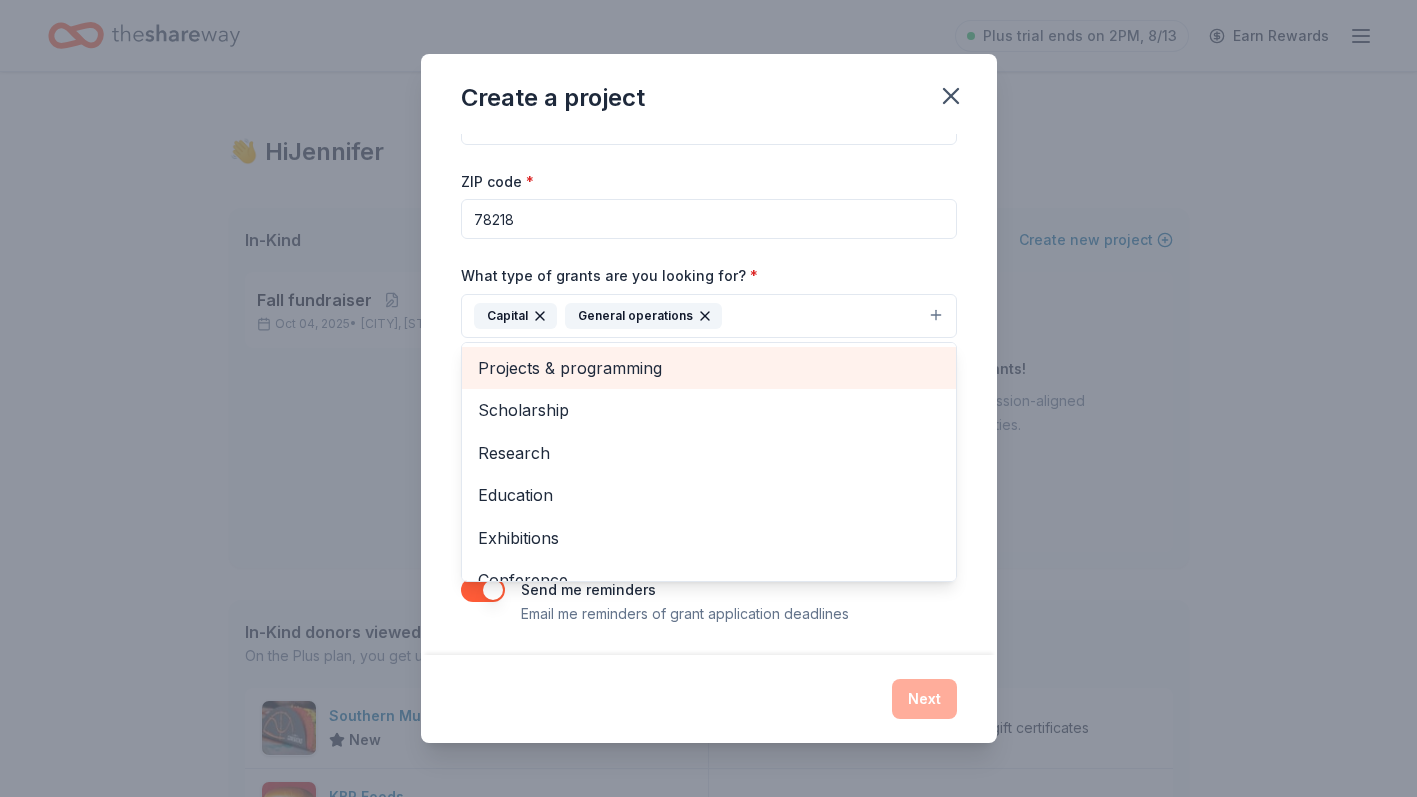 click on "Projects & programming" at bounding box center [709, 368] 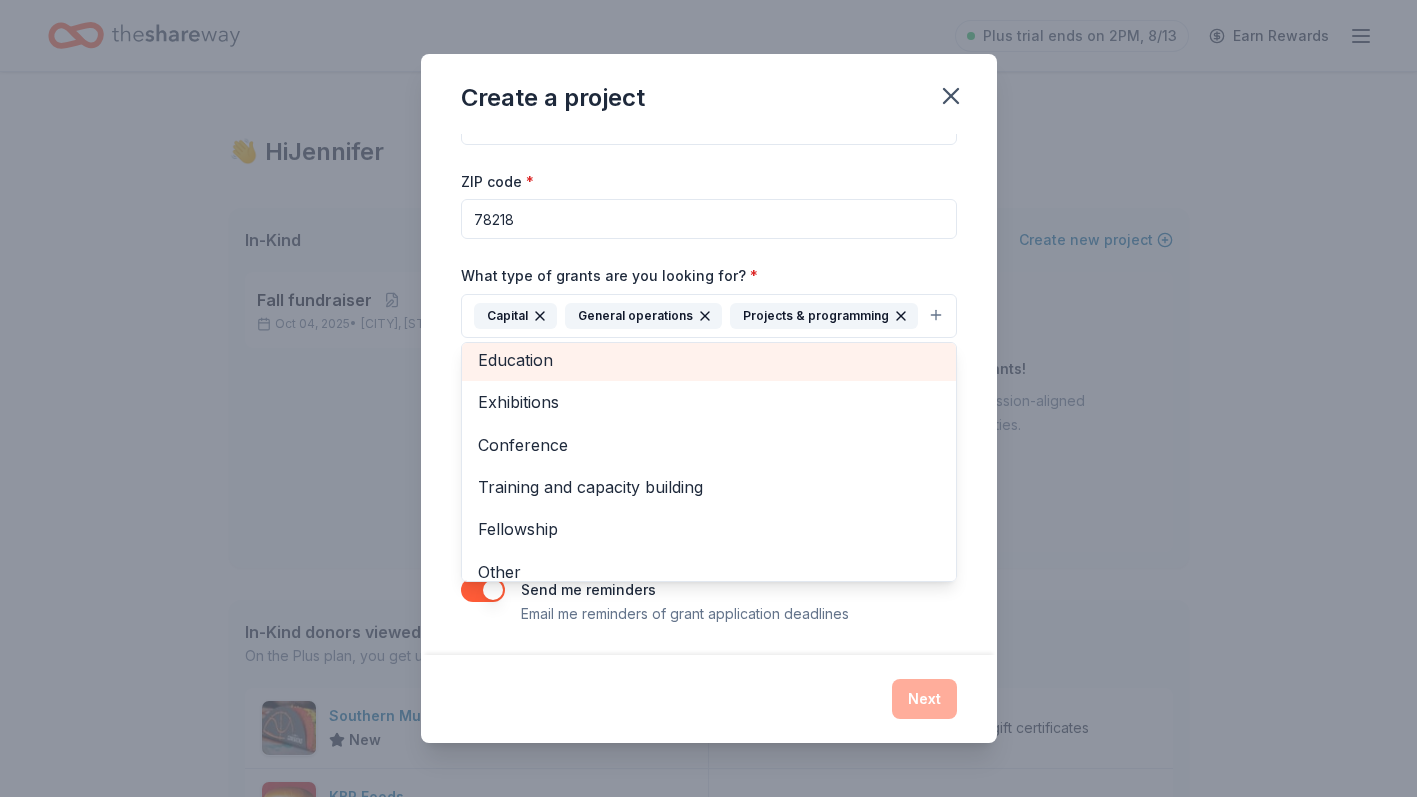 scroll, scrollTop: 109, scrollLeft: 0, axis: vertical 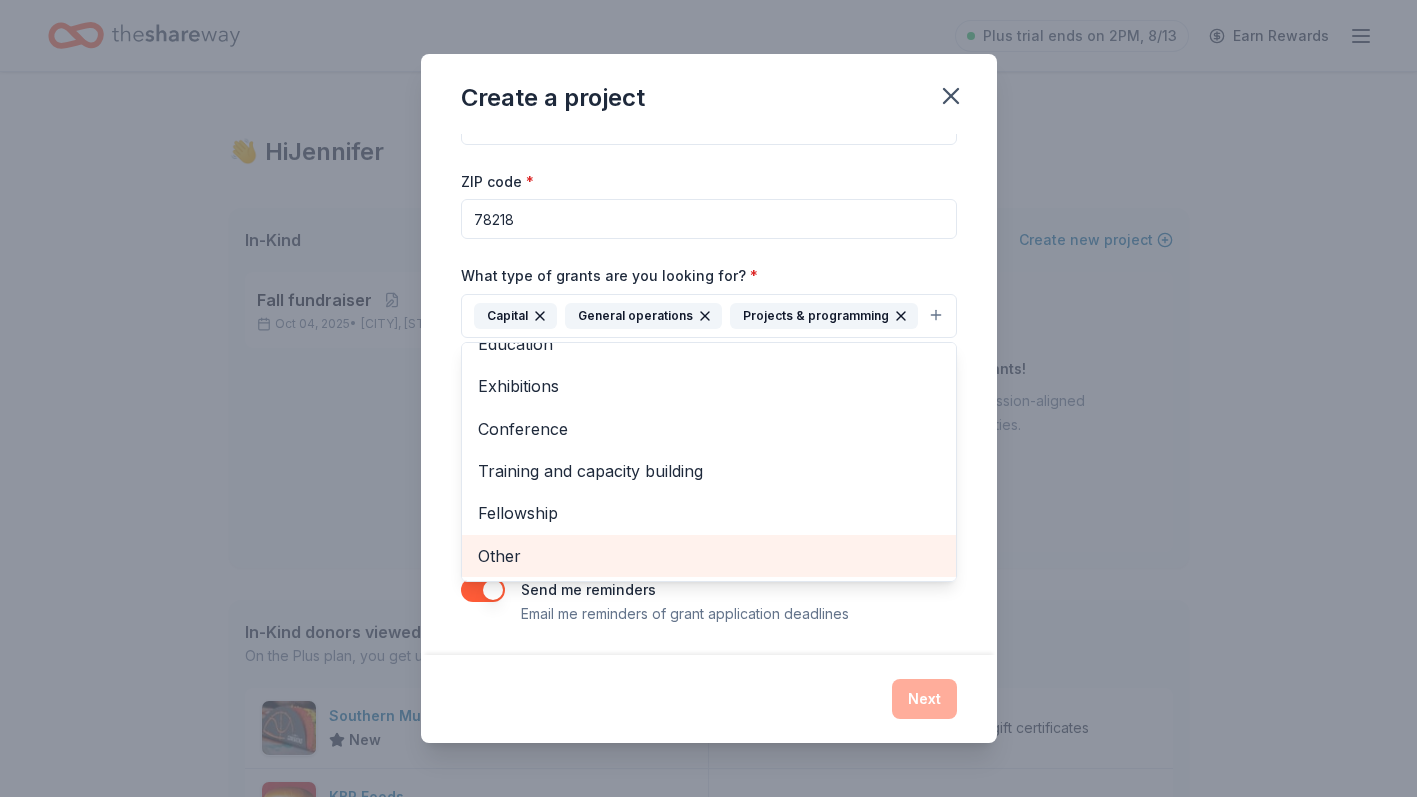 click on "Other" at bounding box center (709, 556) 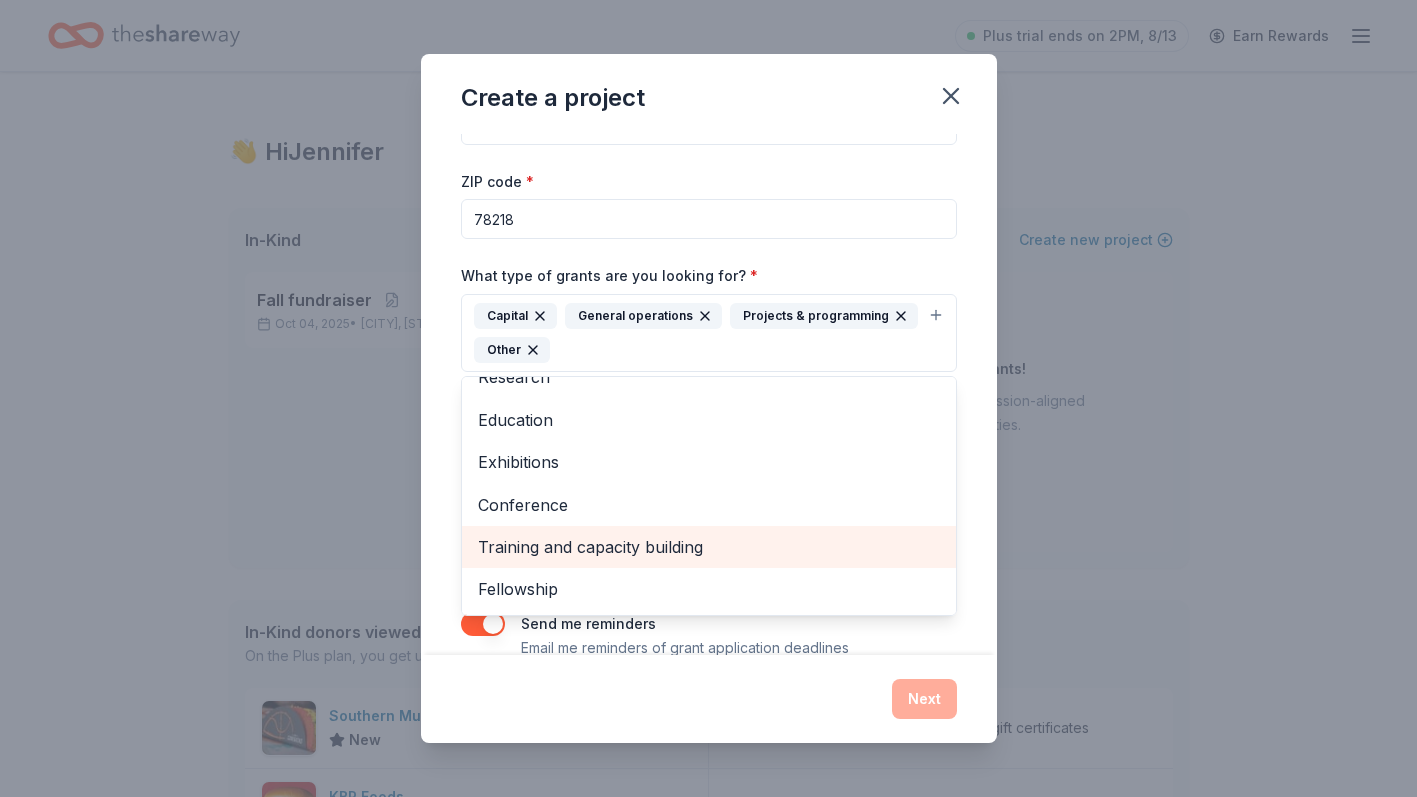 scroll, scrollTop: 67, scrollLeft: 0, axis: vertical 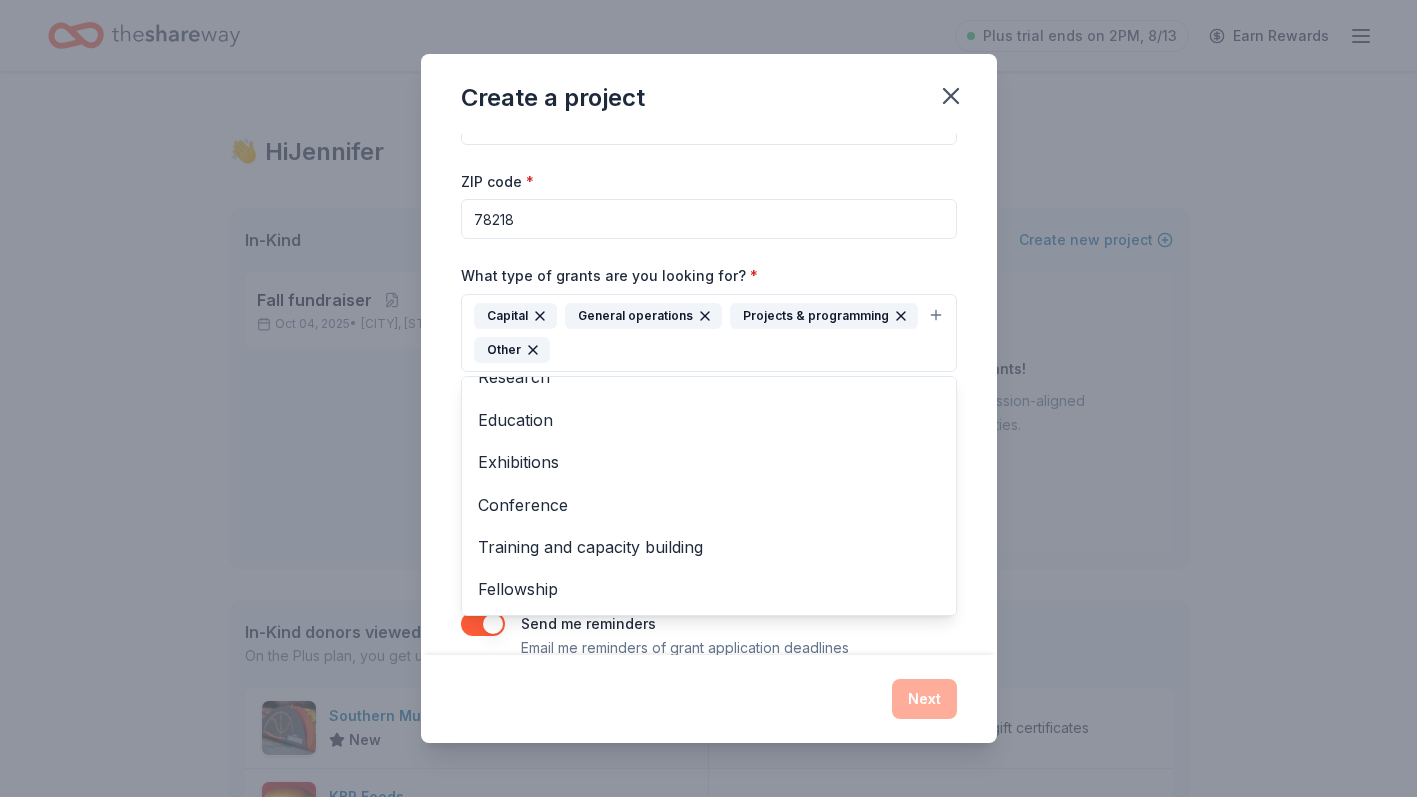 click on "Project name * TR Band ZIP code * 78218 What type of grants are you looking for? * Capital General operations Projects & programming Other Scholarship Research Education Exhibitions Conference Training and capacity building Fellowship What is your project about? * We use this to match you to relevant grant opportunities.   See examples We recommend at least 300 characters to get the best grant matches. Send me reminders Email me reminders of grant application deadlines" at bounding box center (709, 394) 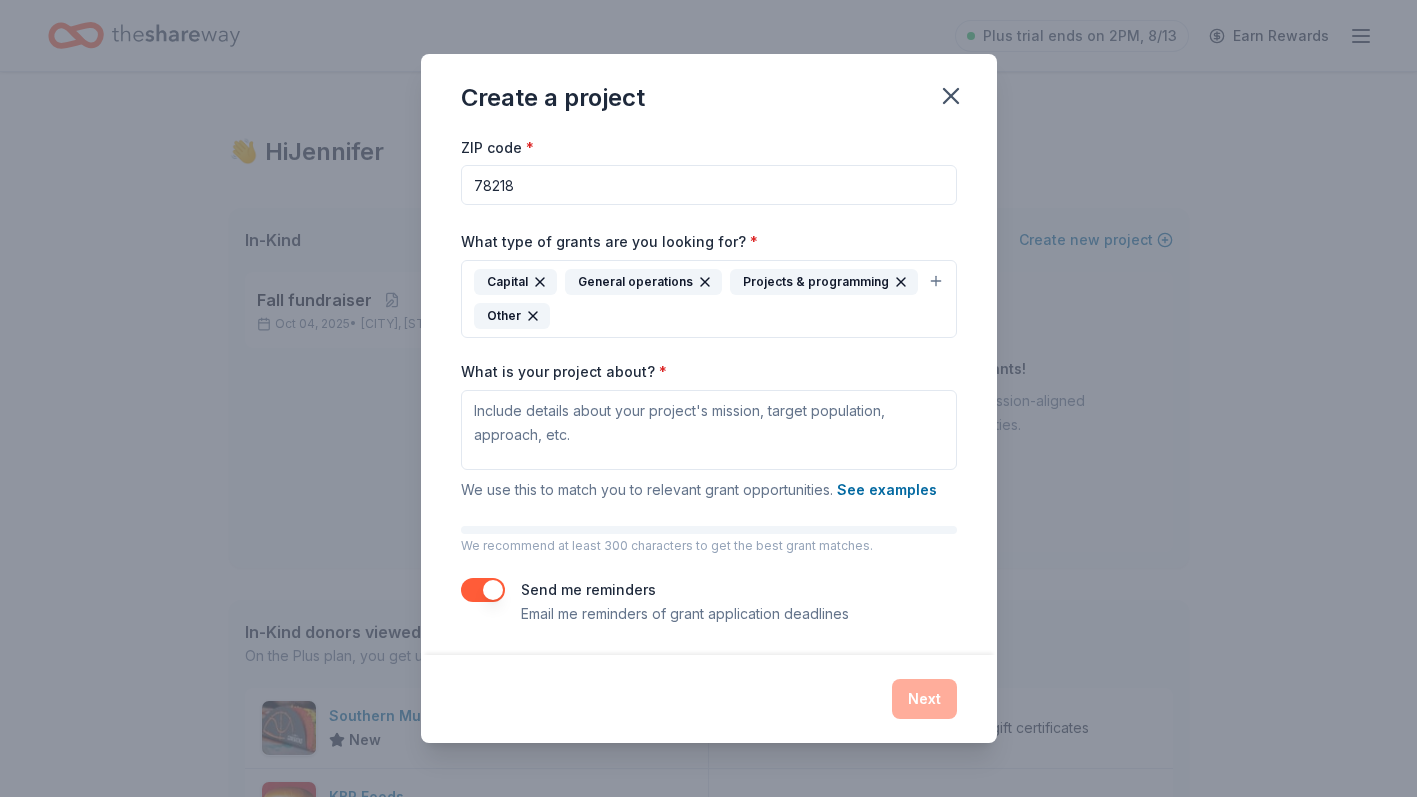 scroll, scrollTop: 96, scrollLeft: 0, axis: vertical 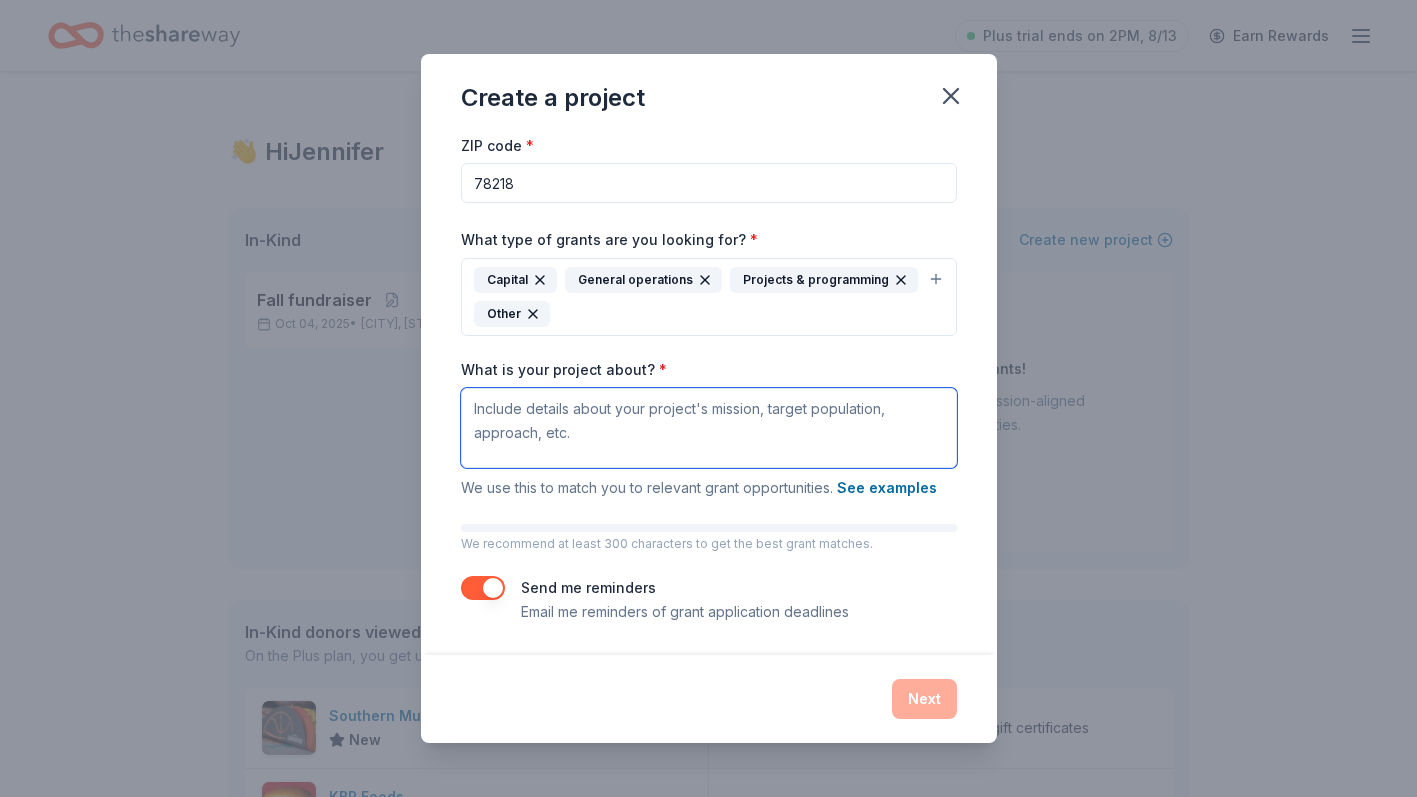 click on "What is your project about? *" at bounding box center [709, 428] 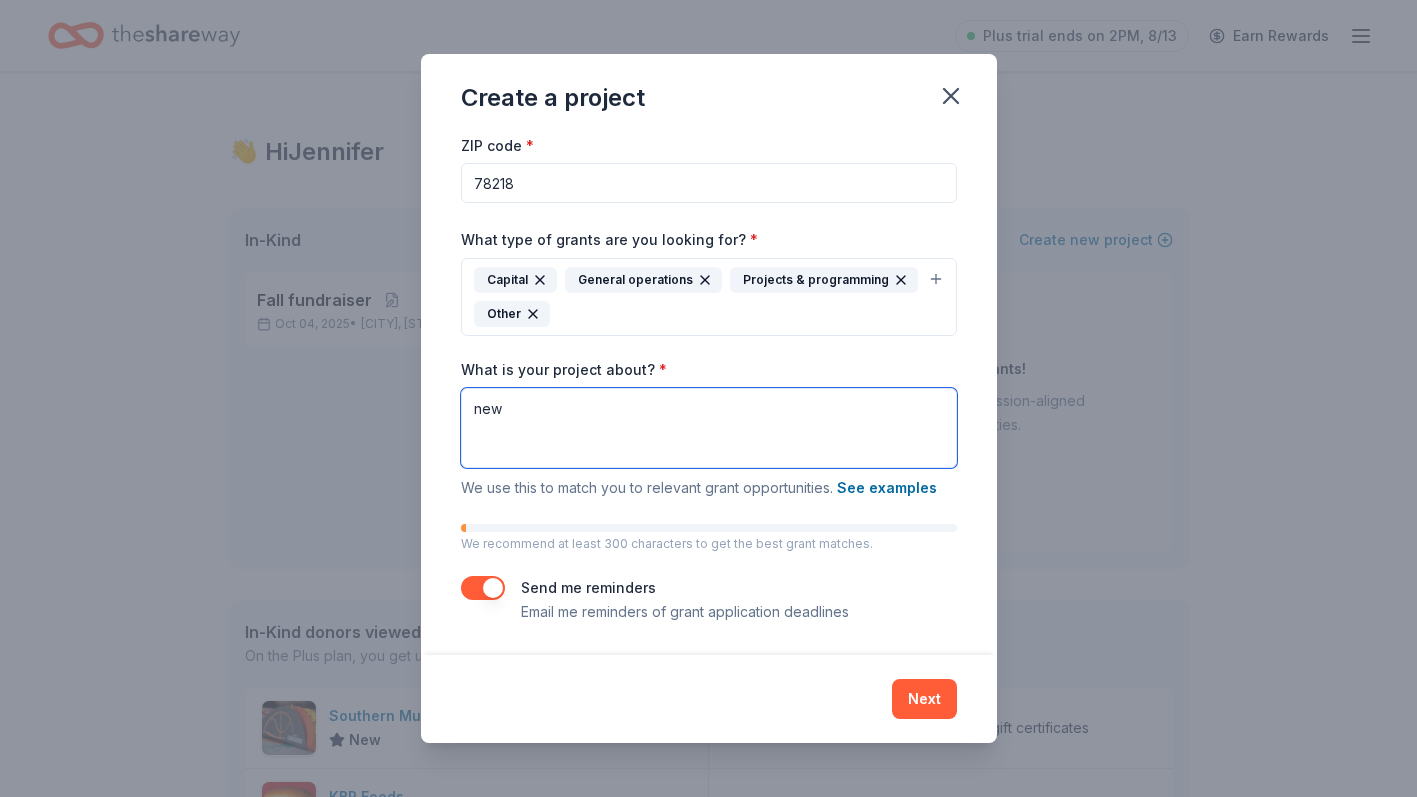 type on "new" 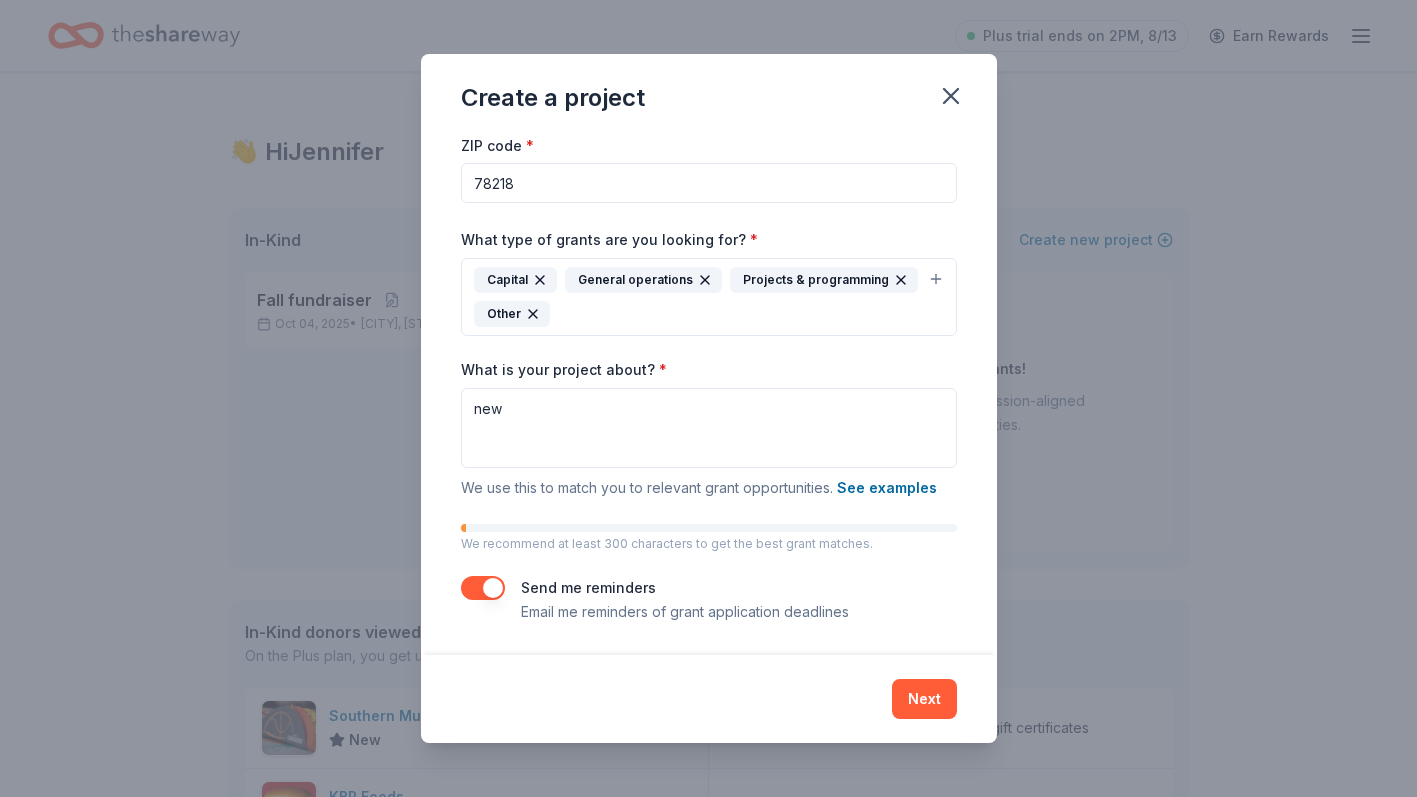 click at bounding box center (483, 588) 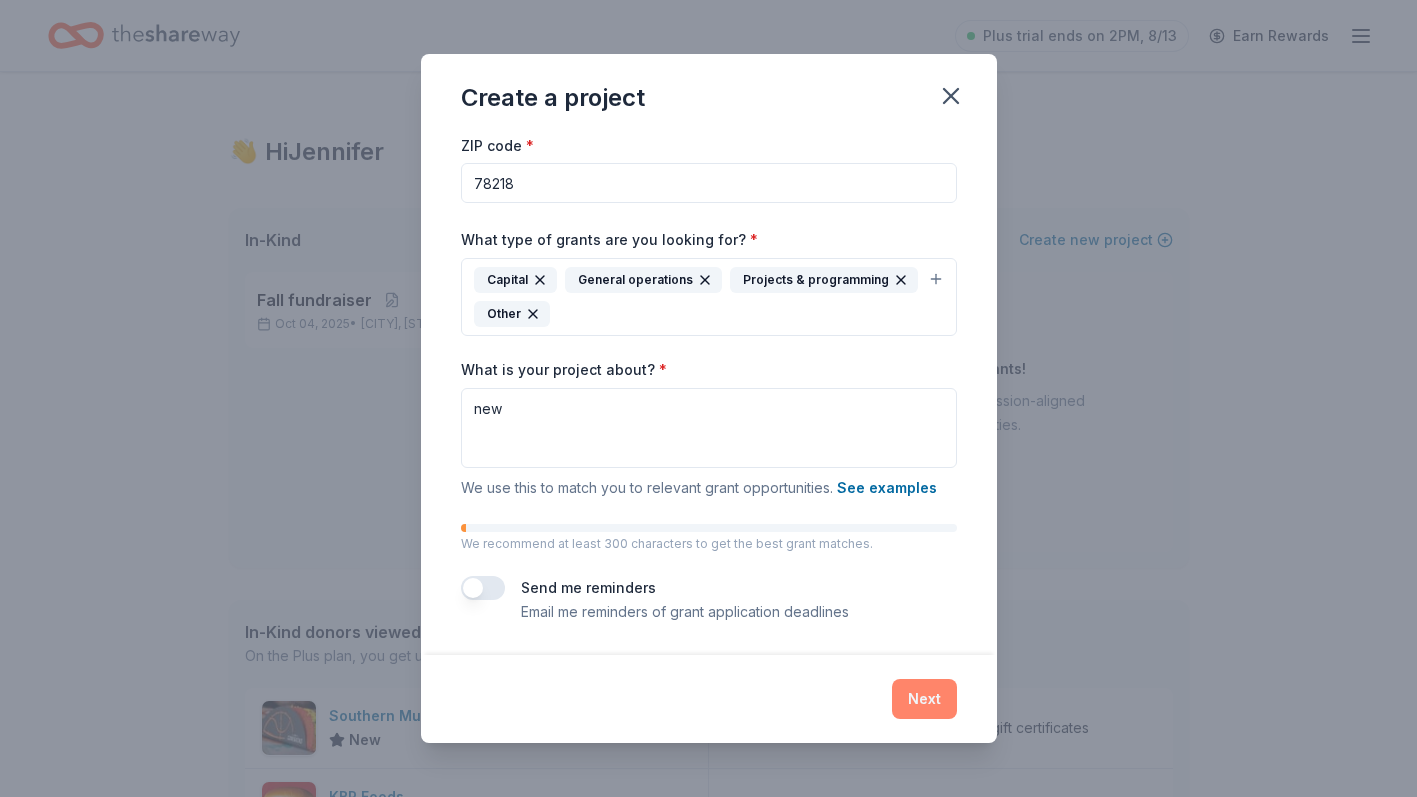 click on "Next" at bounding box center [924, 699] 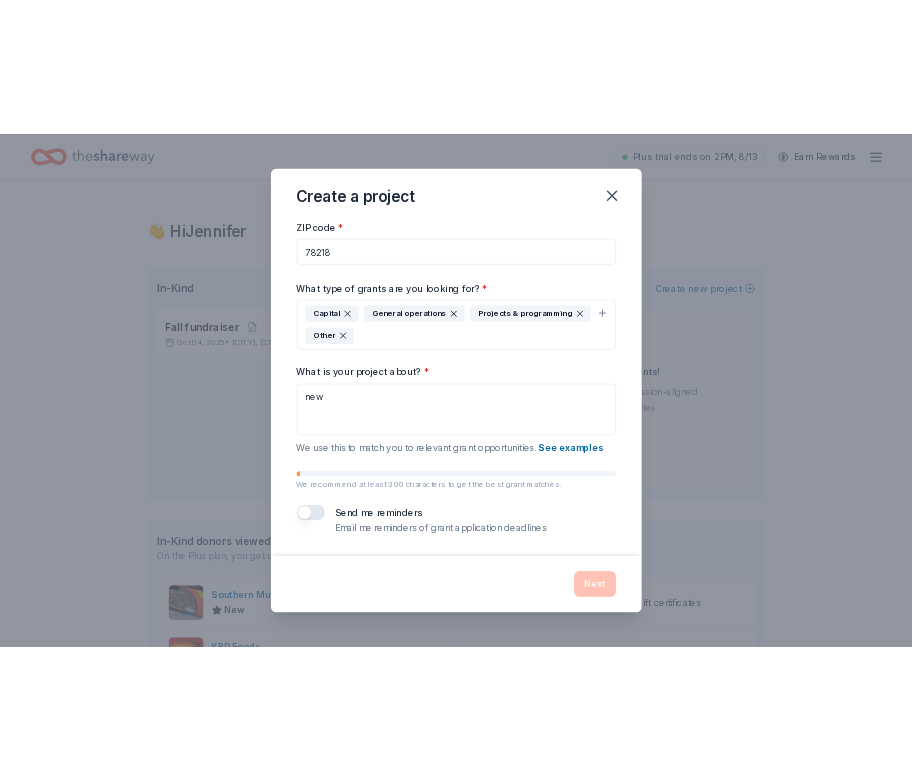 scroll, scrollTop: 0, scrollLeft: 0, axis: both 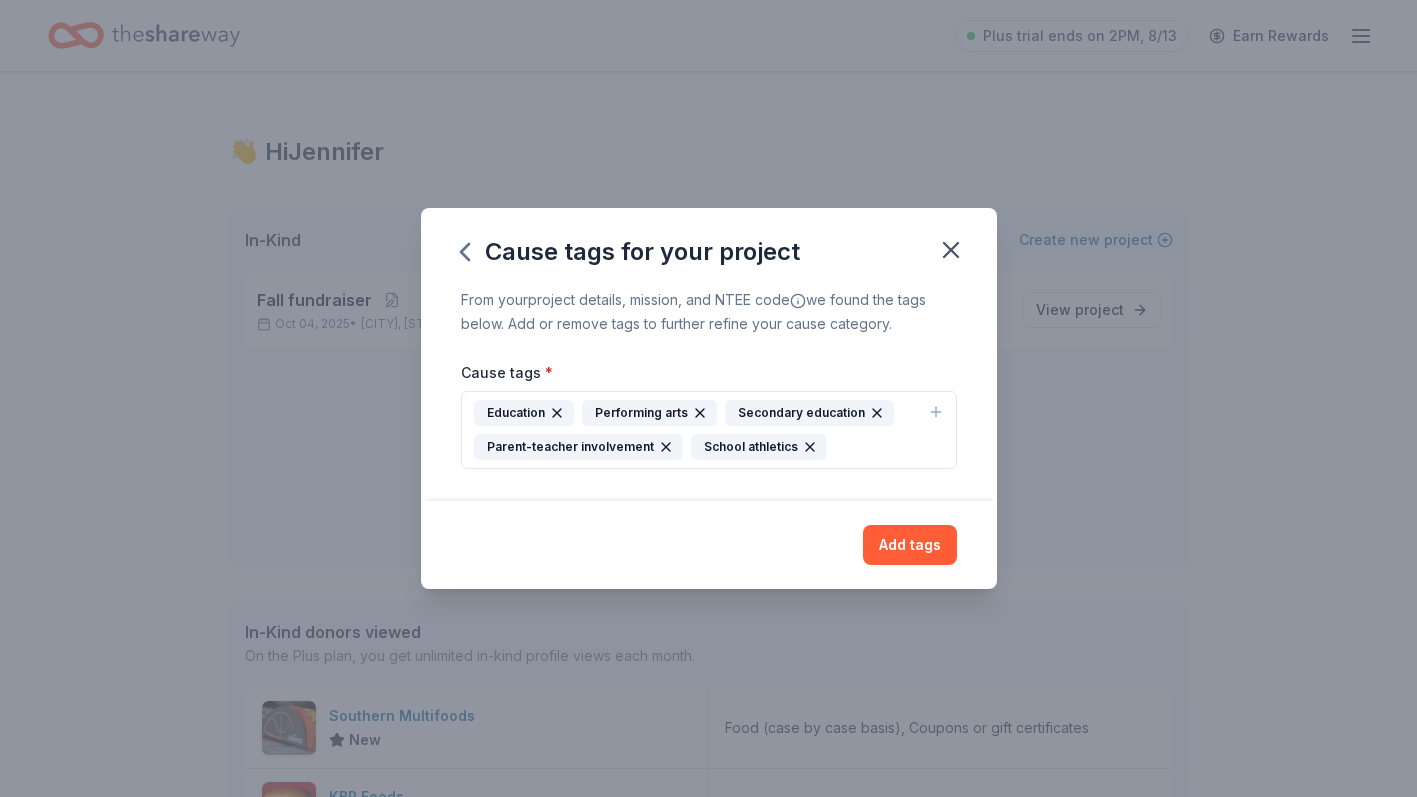 click 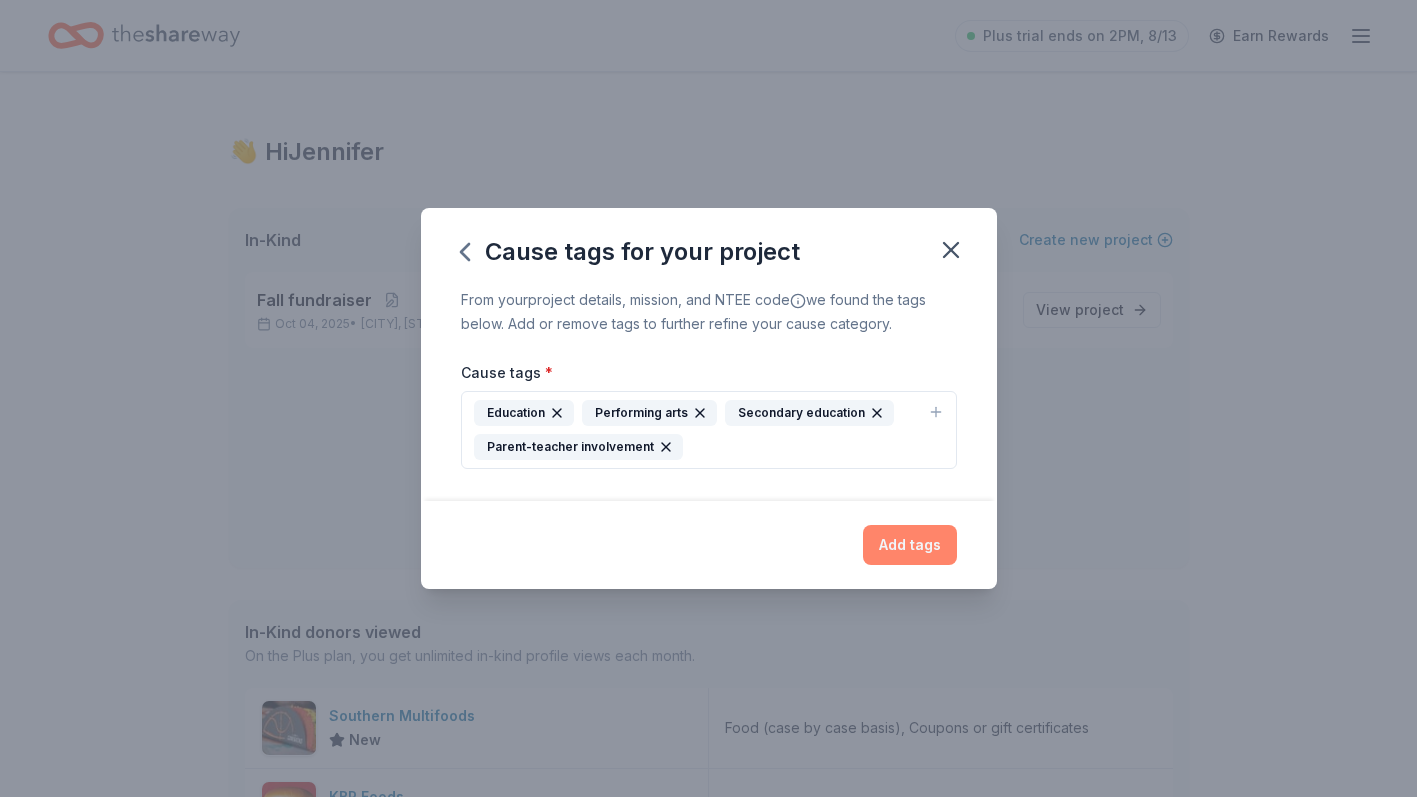 click on "Add tags" at bounding box center [910, 545] 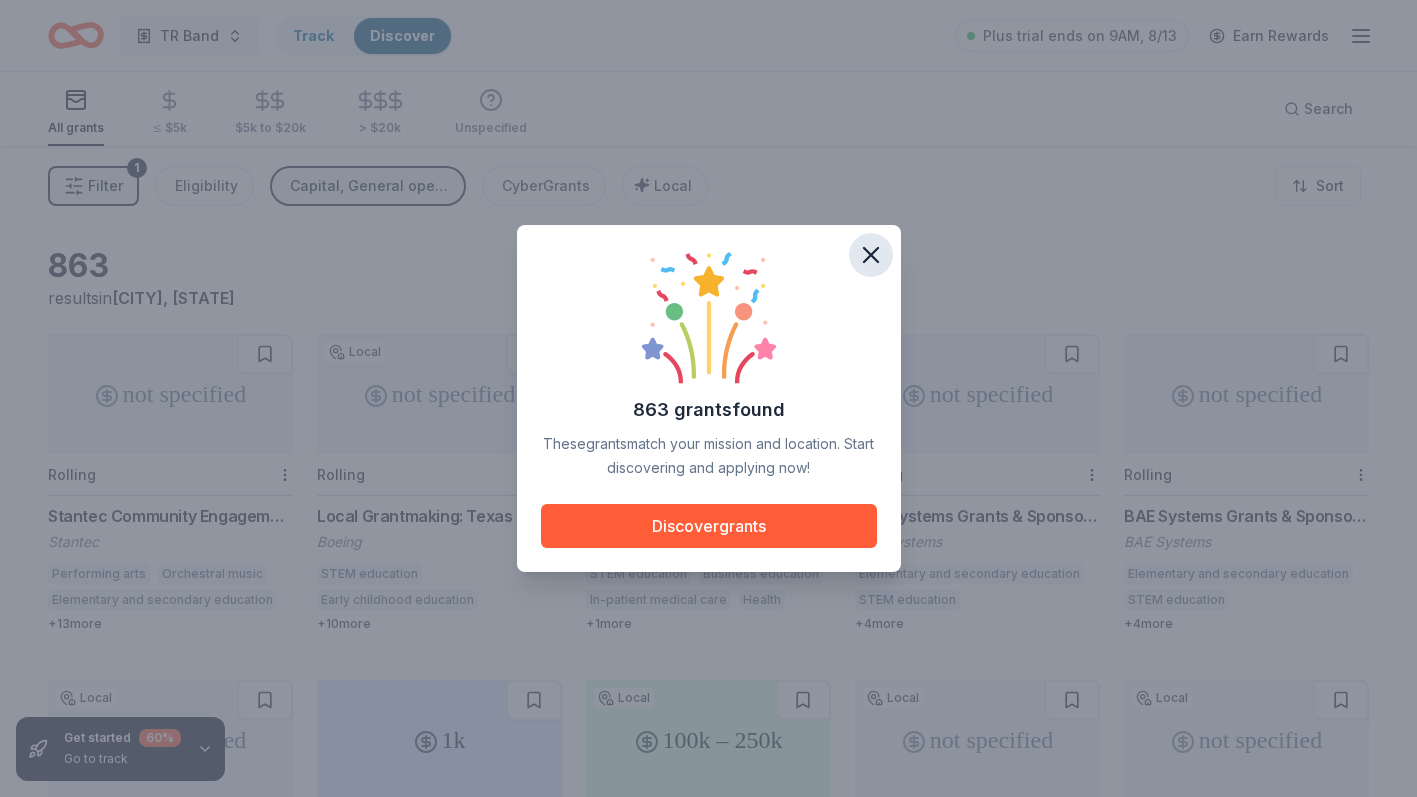 click 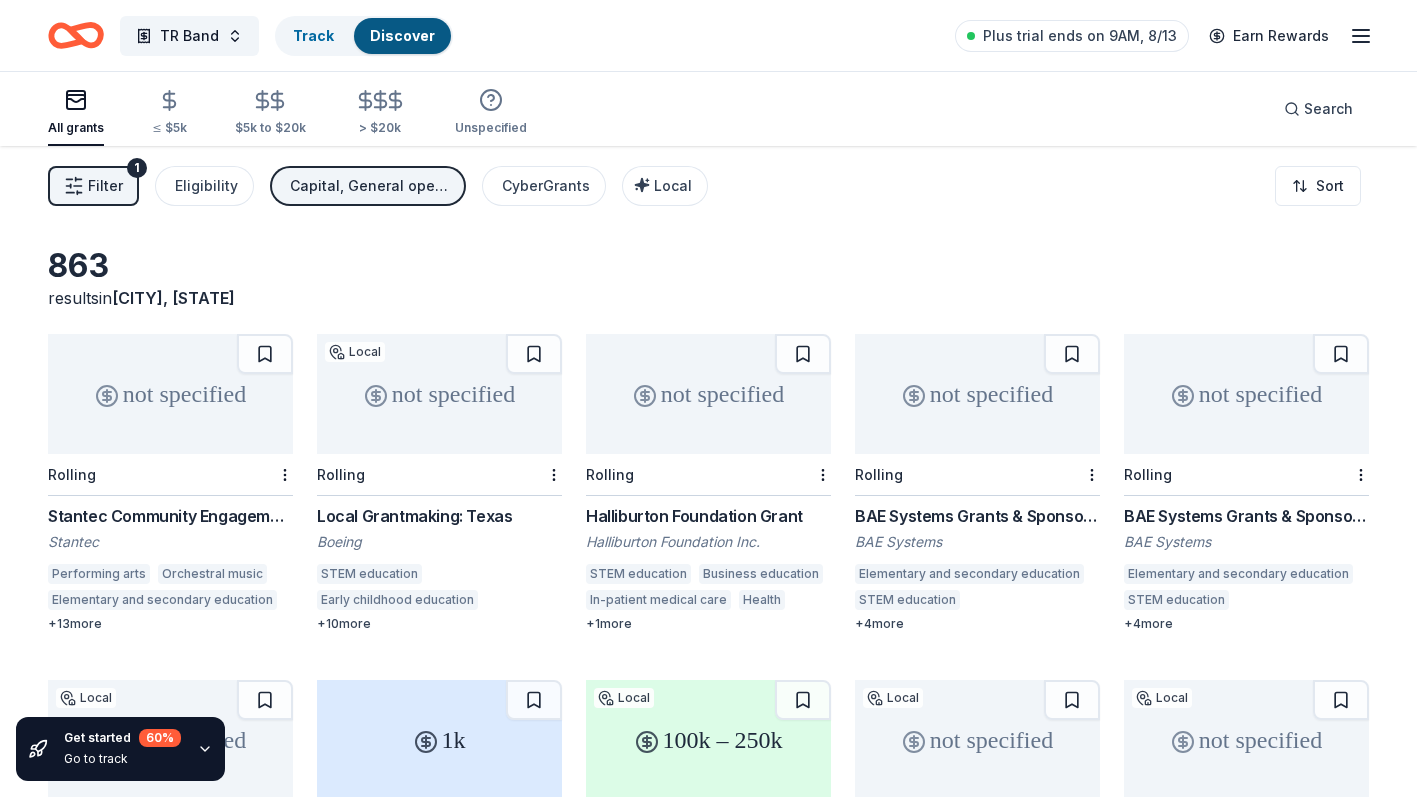 click on "Rolling" at bounding box center (170, 475) 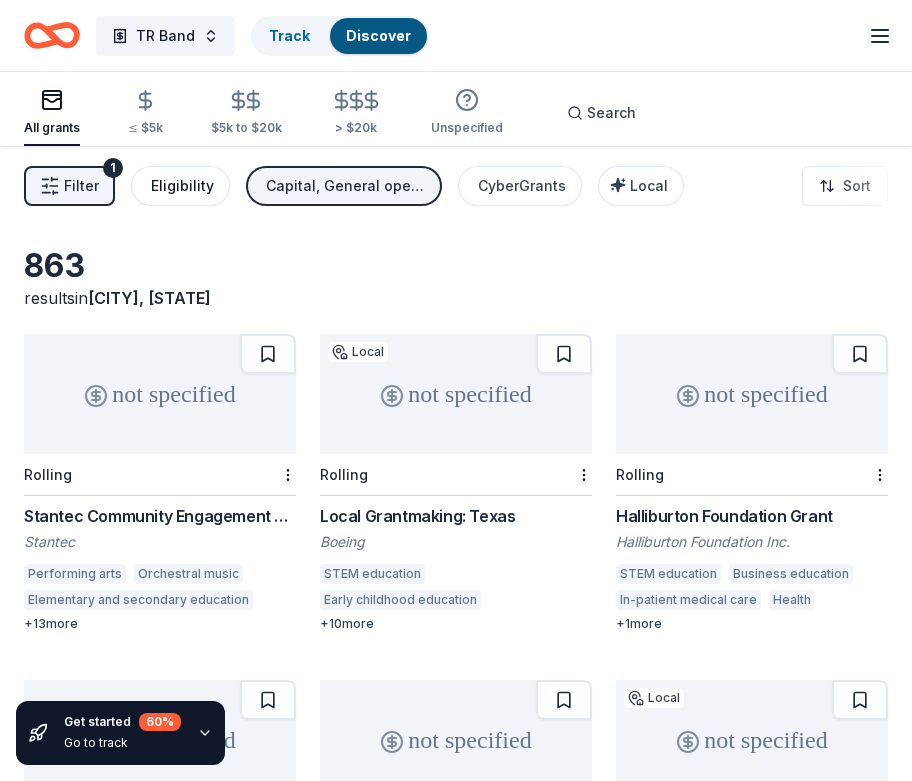 click on "Eligibility" at bounding box center [182, 186] 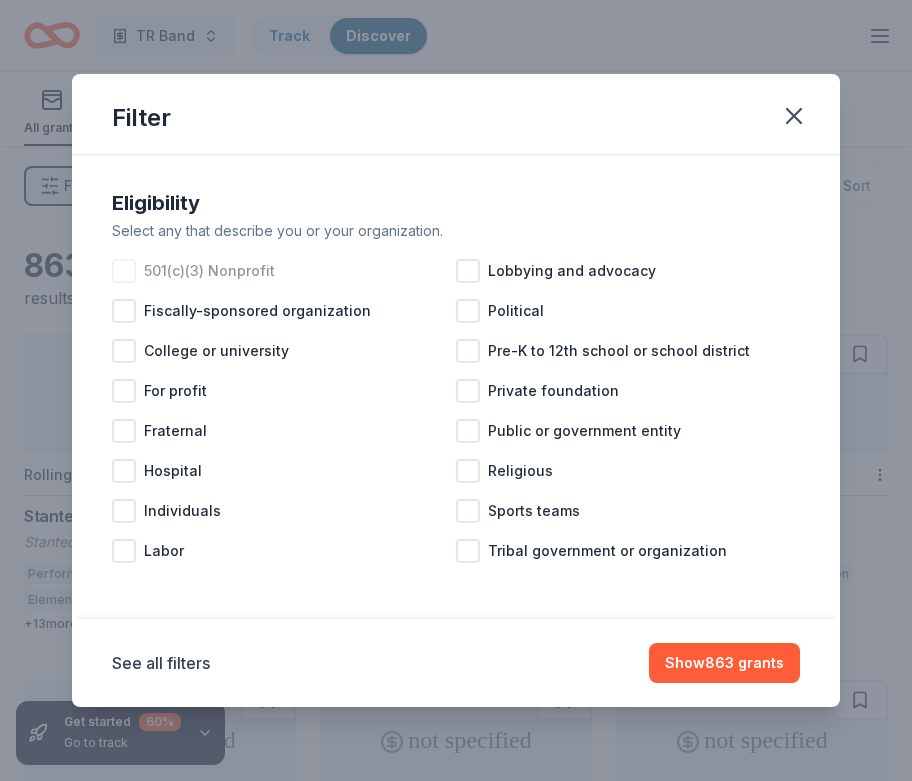click at bounding box center [124, 271] 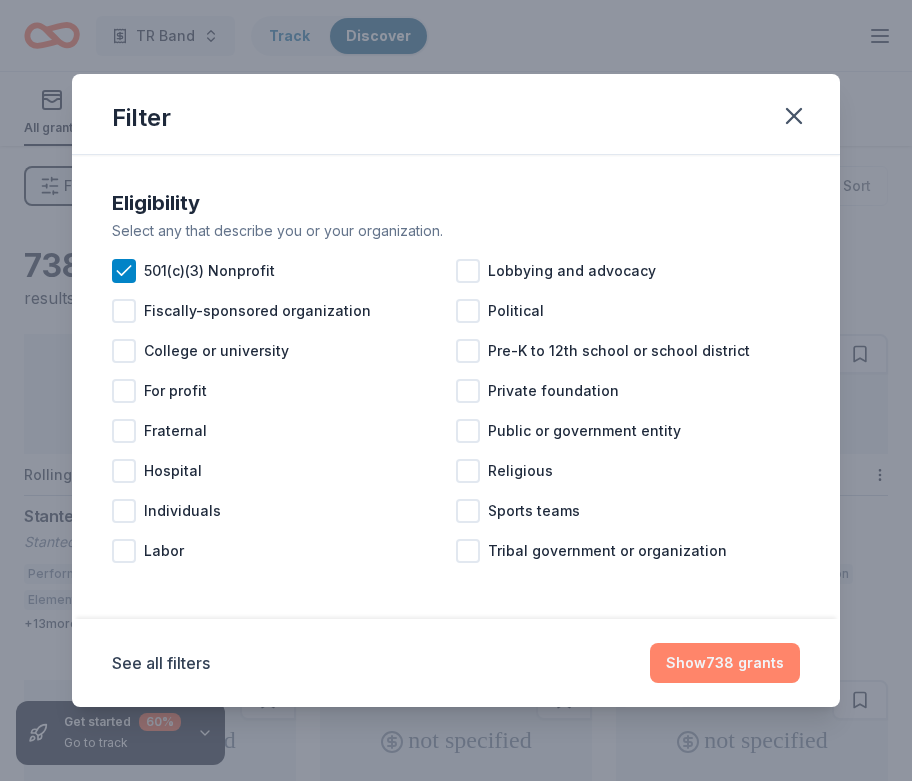click on "Show  738   grants" at bounding box center (725, 663) 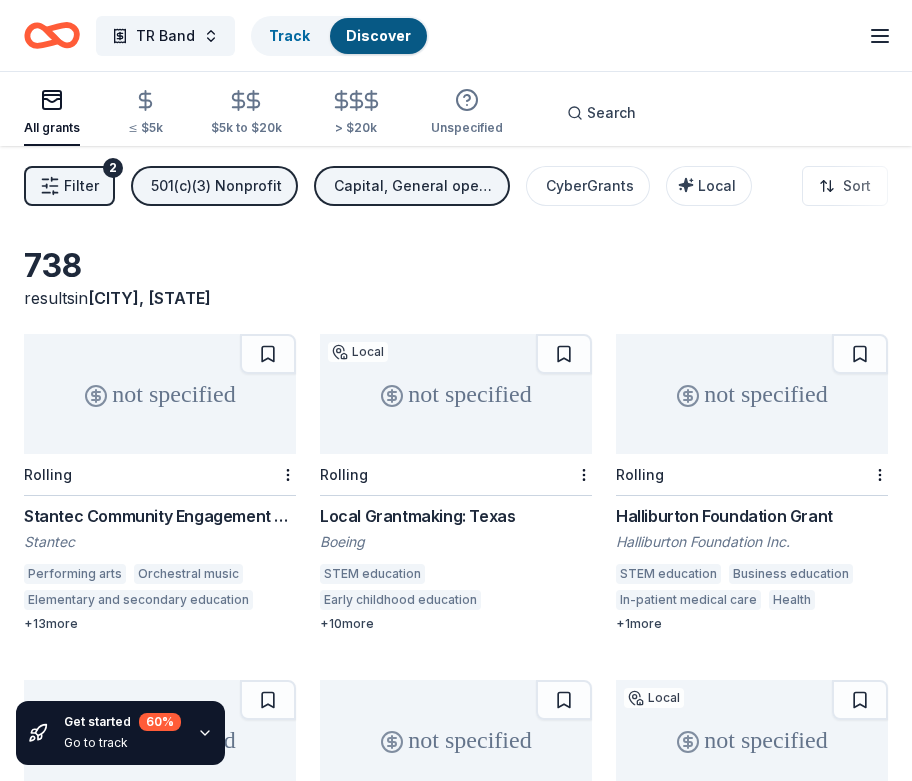 click on "Filter" at bounding box center [81, 186] 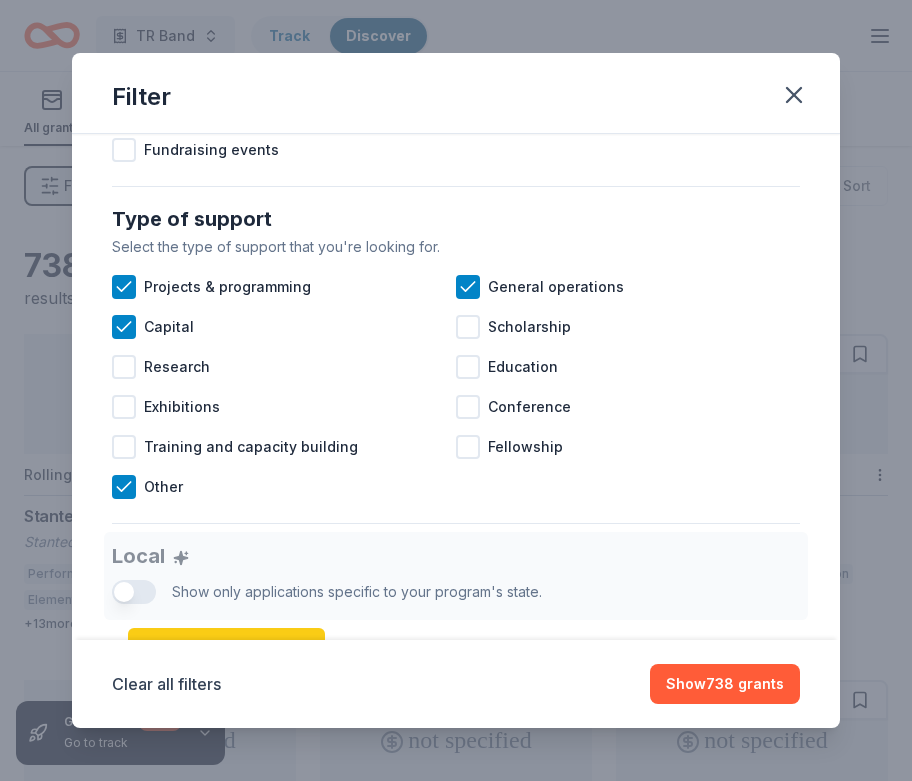 scroll, scrollTop: 751, scrollLeft: 0, axis: vertical 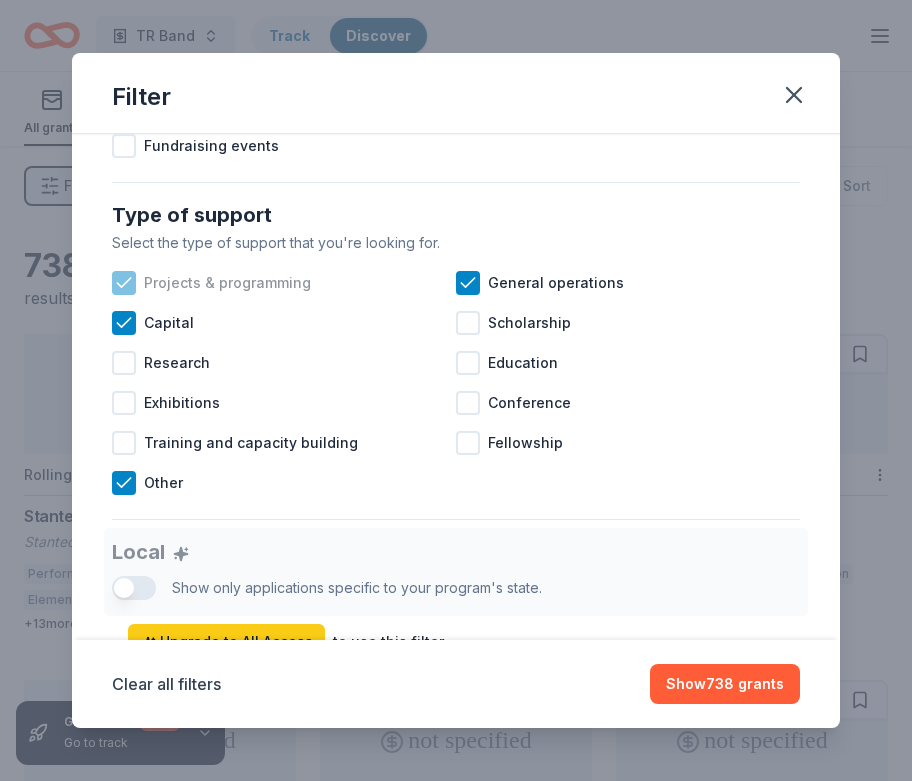 click on "Projects & programming" at bounding box center (284, 283) 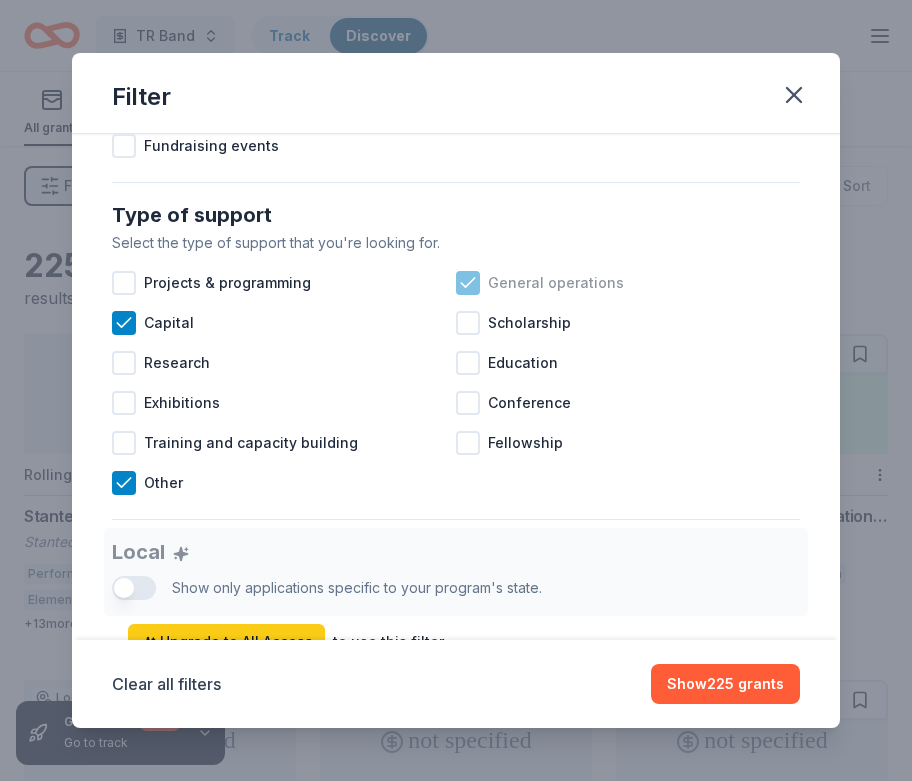 click 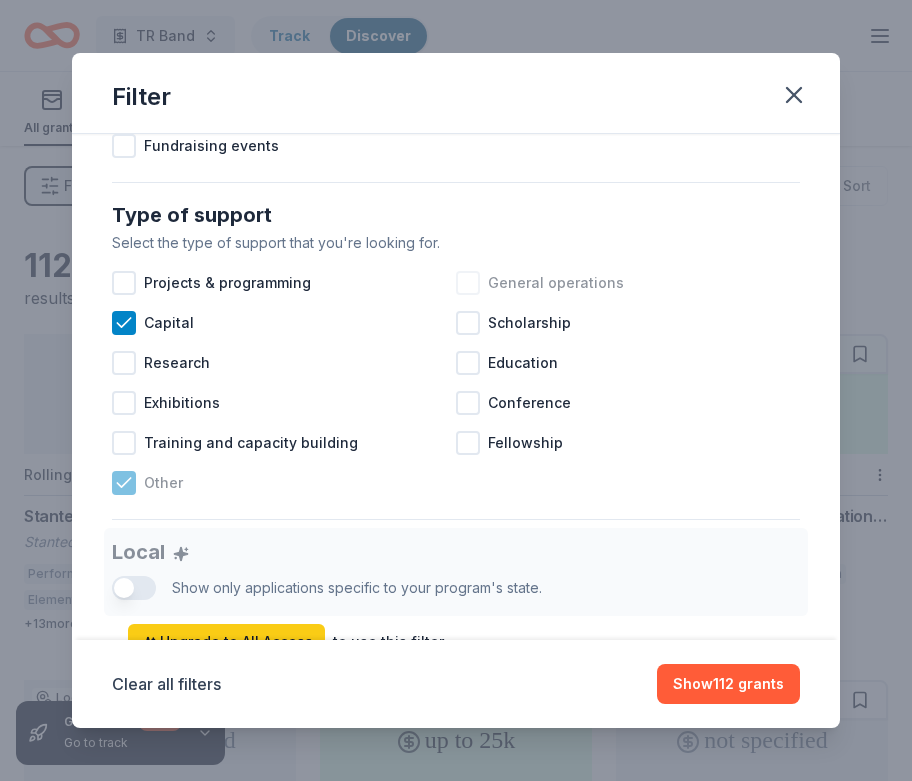 click 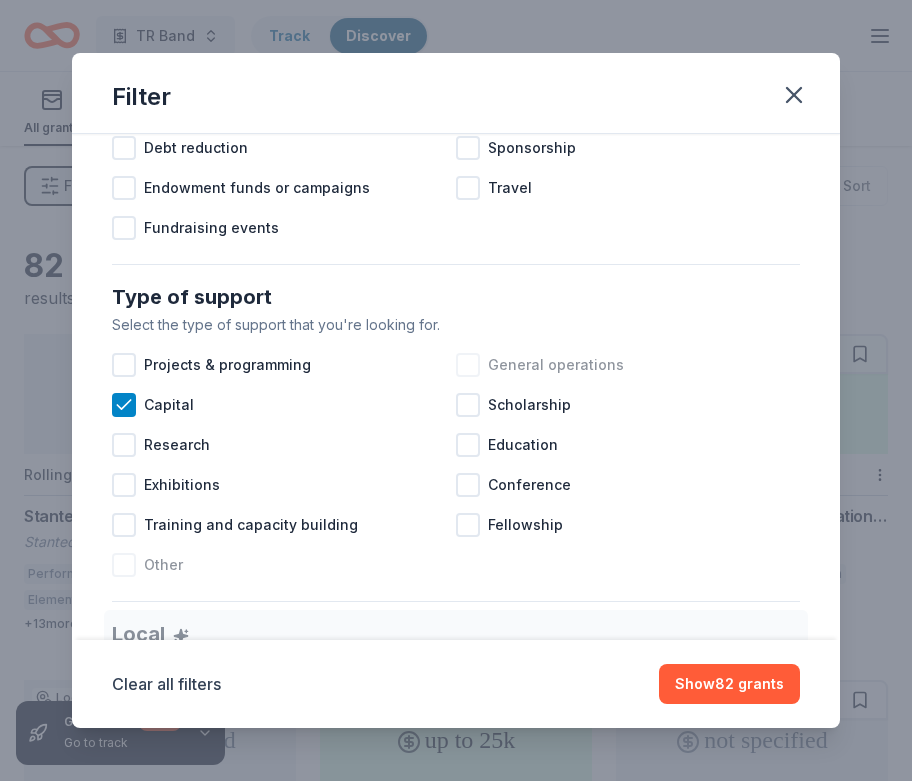 scroll, scrollTop: 602, scrollLeft: 0, axis: vertical 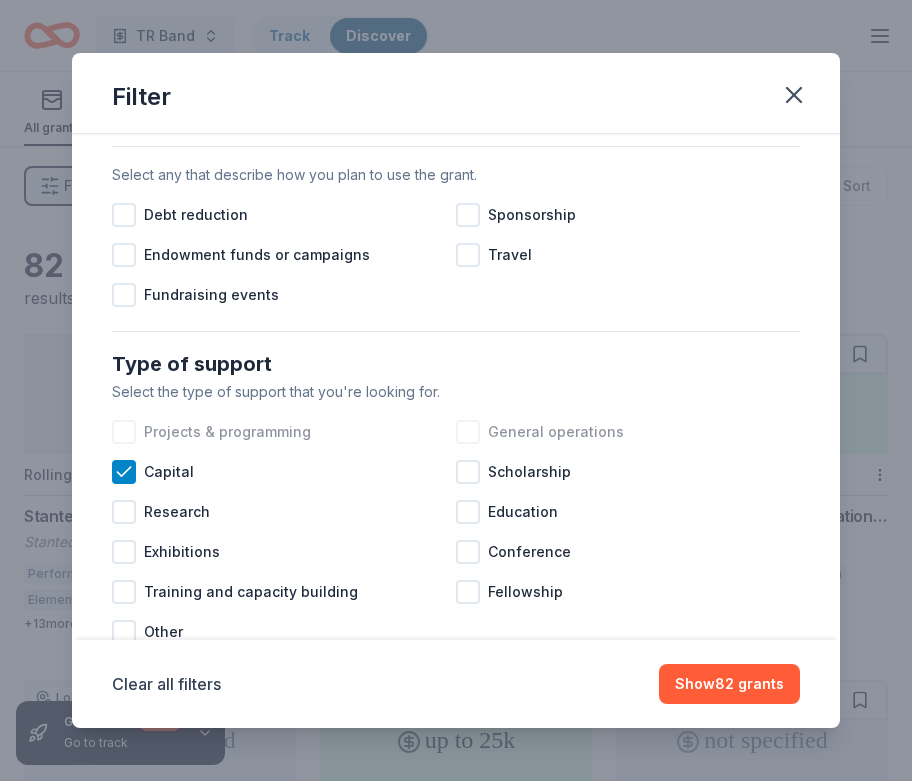 click at bounding box center [124, 432] 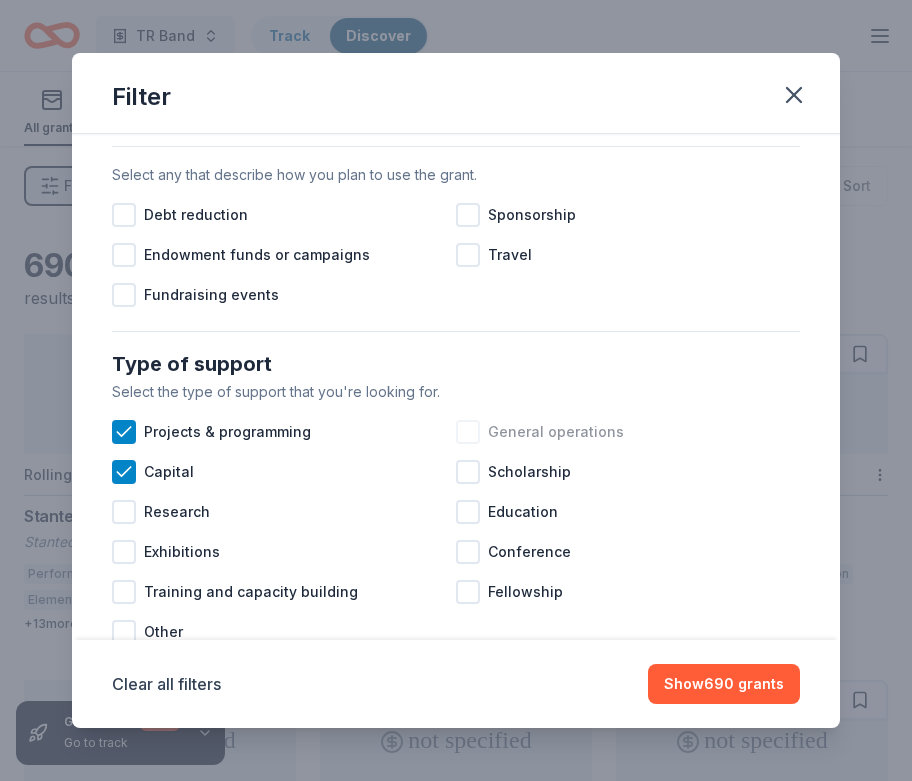 click on "General operations" at bounding box center [556, 432] 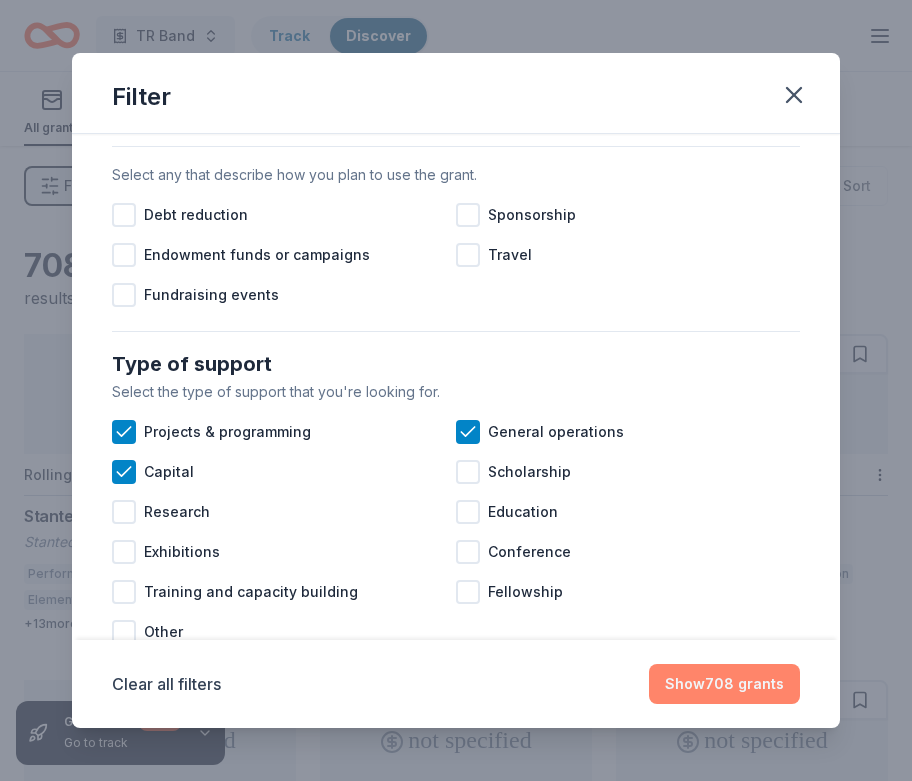 click on "Show  708   grants" at bounding box center (724, 684) 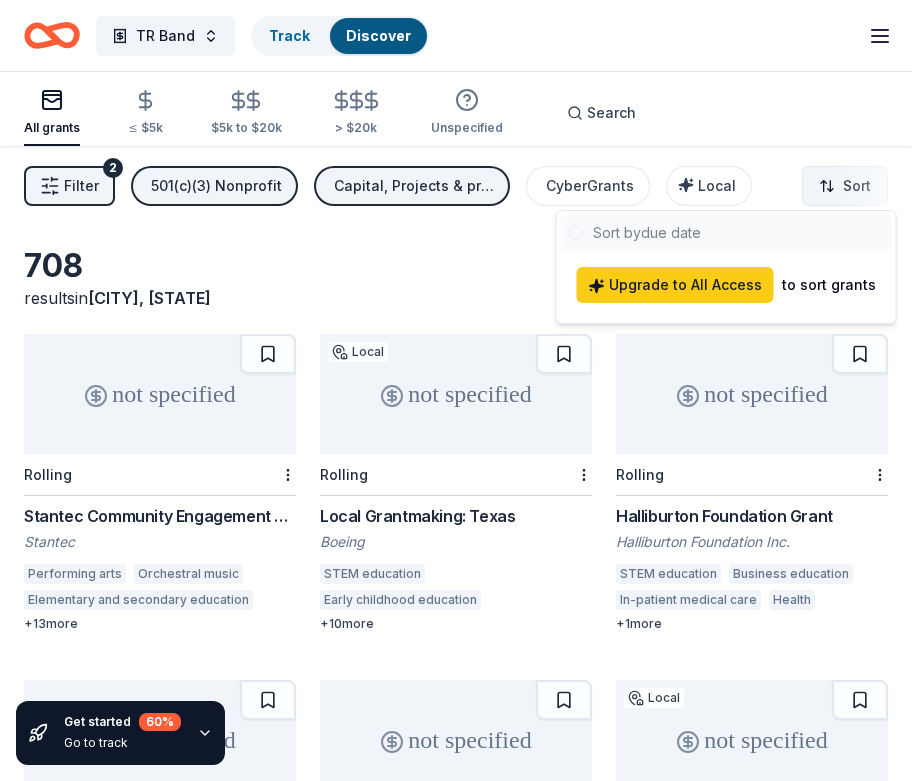 click on "TR Band Track  Discover Plus trial ends on 9AM, 8/13 Earn Rewards All grants ≤ $5k $5k to $20k > $20k Unspecified Search Filter 2 501(c)(3) Nonprofit Capital, Projects & programming, General operations CyberGrants Local Sort Get started 60 % Go to track 708 results  in  San Antonio, TX not specified Rolling Stantec Community Engagement Grant Stantec Performing arts Orchestral music Elementary and secondary education College preparation Education services Visual arts Museums Arts education Vocational education Environment Energy efficiency Air quality Climate change Health care clinics Television Radio +  13  more not specified Local Rolling Local Grantmaking: Texas Boeing STEM education Early childhood education Military veterans Employment Mental health care Food security Job services Offender re-entry Environmental health Human services Health care access Financial services +  10  more not specified Rolling Halliburton Foundation Grant Halliburton Foundation Inc. STEM education Business education Health 1" at bounding box center (456, 390) 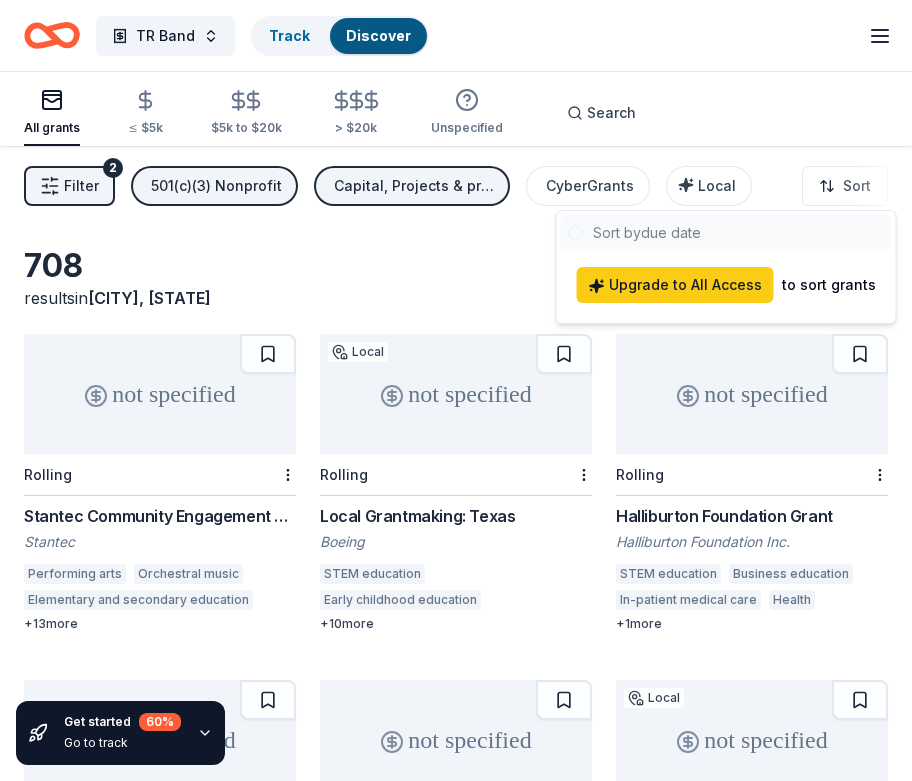 click on "TR Band Track  Discover Plus trial ends on 9AM, 8/13 Earn Rewards All grants ≤ $5k $5k to $20k > $20k Unspecified Search Filter 2 501(c)(3) Nonprofit Capital, Projects & programming, General operations CyberGrants Local Sort Get started 60 % Go to track 708 results  in  San Antonio, TX not specified Rolling Stantec Community Engagement Grant Stantec Performing arts Orchestral music Elementary and secondary education College preparation Education services Visual arts Museums Arts education Vocational education Environment Energy efficiency Air quality Climate change Health care clinics Television Radio +  13  more not specified Local Rolling Local Grantmaking: Texas Boeing STEM education Early childhood education Military veterans Employment Mental health care Food security Job services Offender re-entry Environmental health Human services Health care access Financial services +  10  more not specified Rolling Halliburton Foundation Grant Halliburton Foundation Inc. STEM education Business education Health 1" at bounding box center (456, 390) 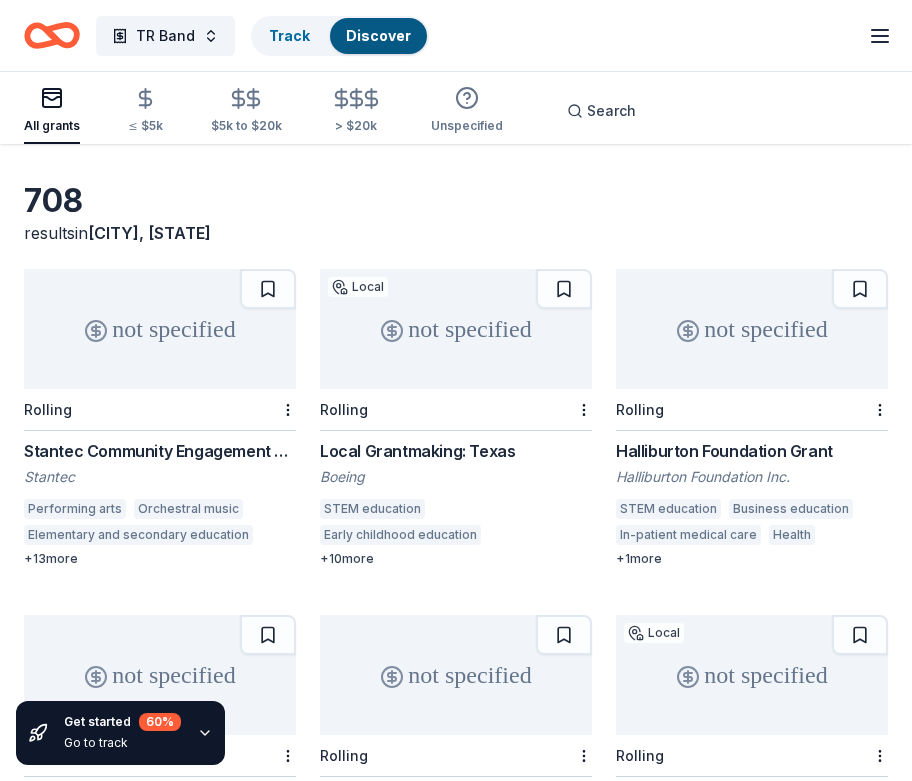 scroll, scrollTop: 0, scrollLeft: 0, axis: both 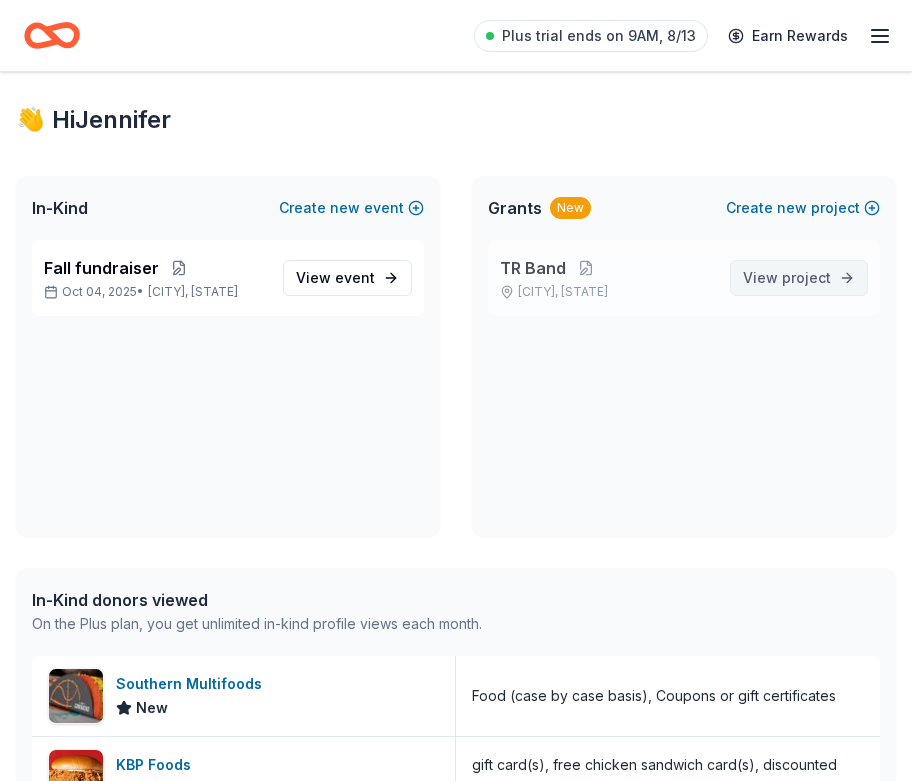 click on "project" at bounding box center (806, 277) 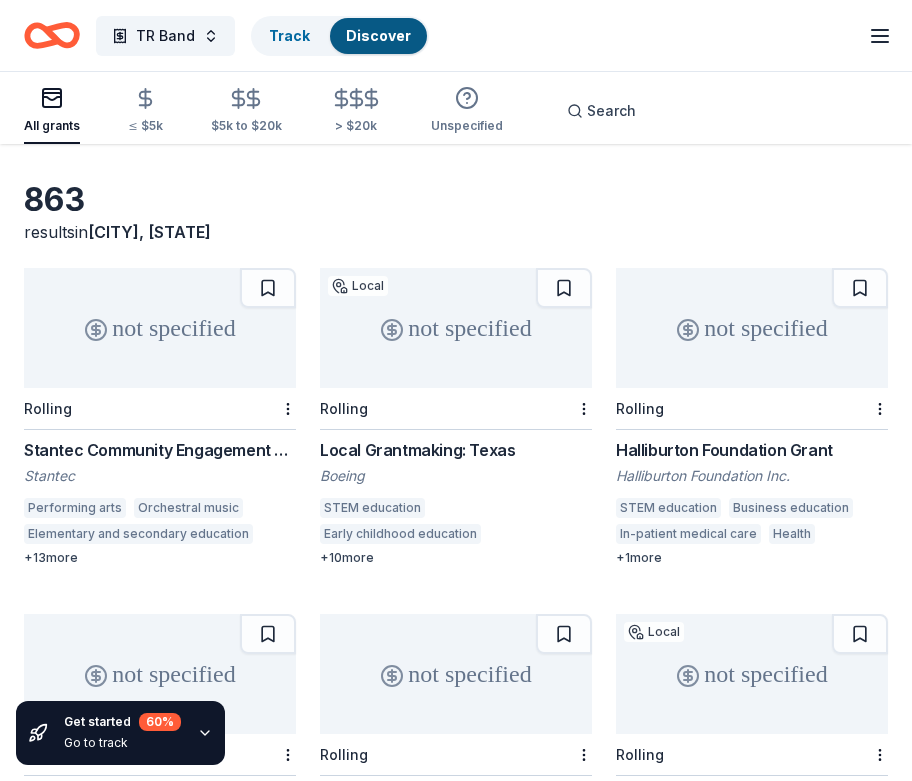 scroll, scrollTop: 0, scrollLeft: 0, axis: both 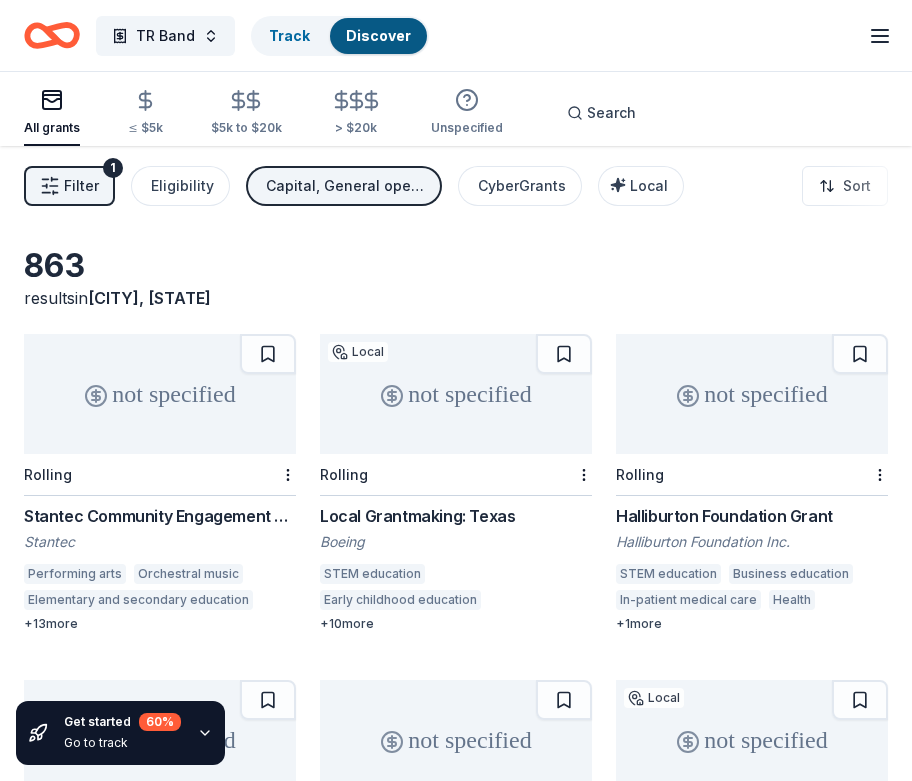 click on "Filter 1" at bounding box center (69, 186) 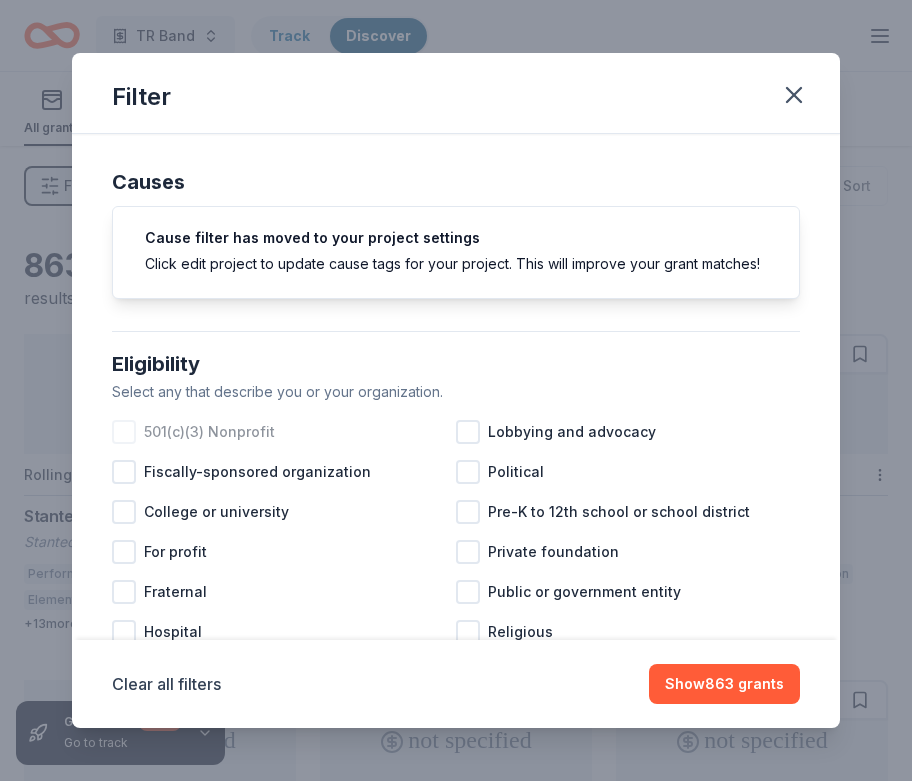 click on "501(c)(3) Nonprofit" at bounding box center [209, 432] 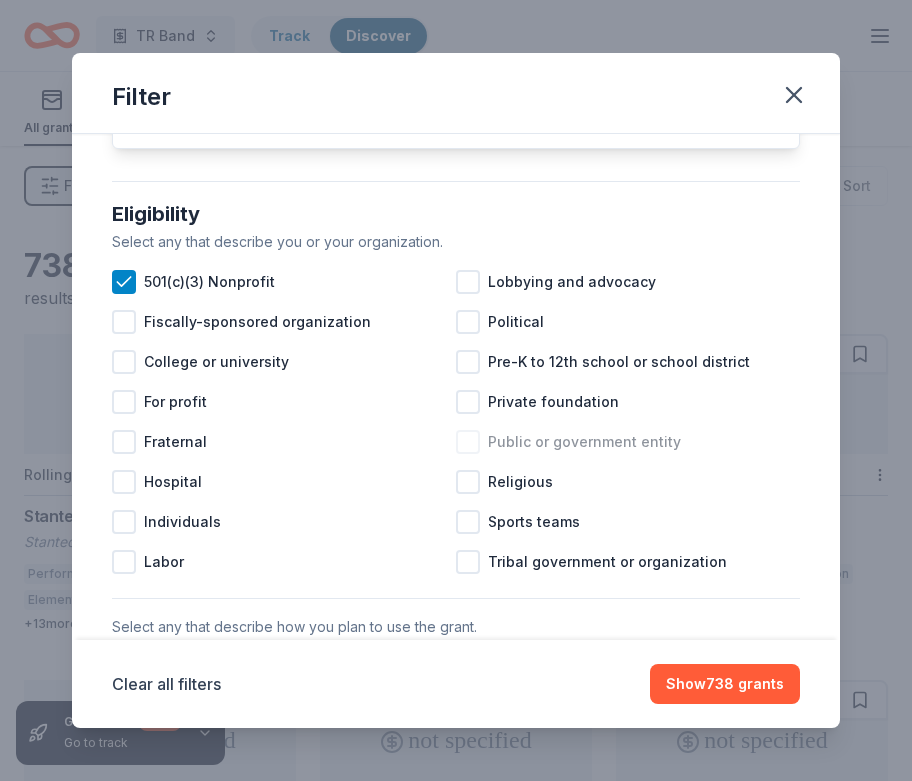 scroll, scrollTop: 161, scrollLeft: 0, axis: vertical 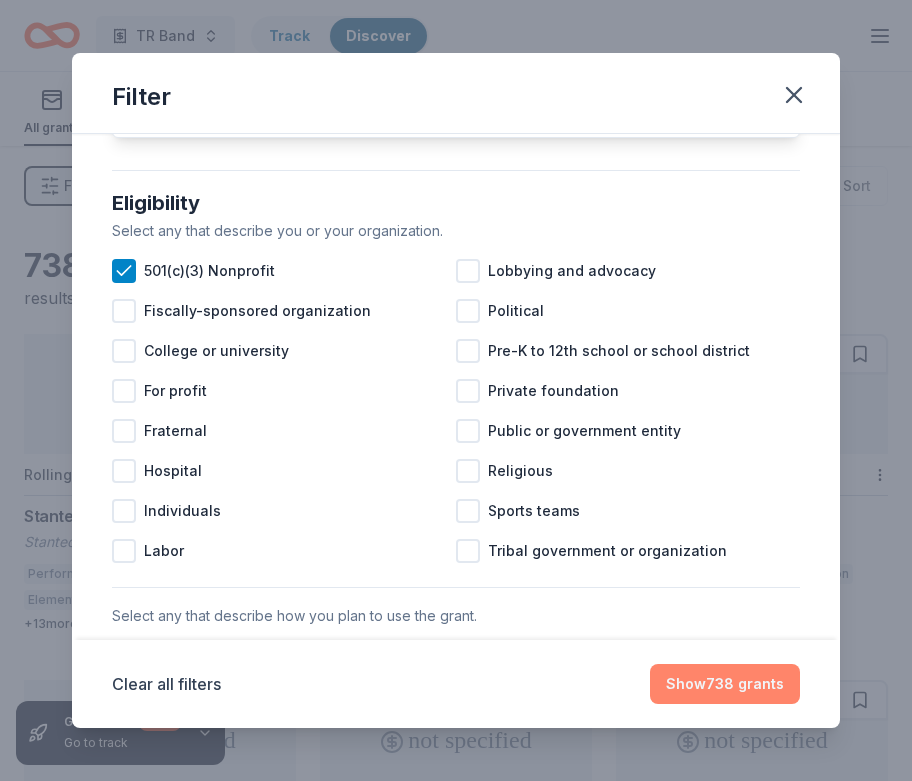 click on "Show  738   grants" at bounding box center (725, 684) 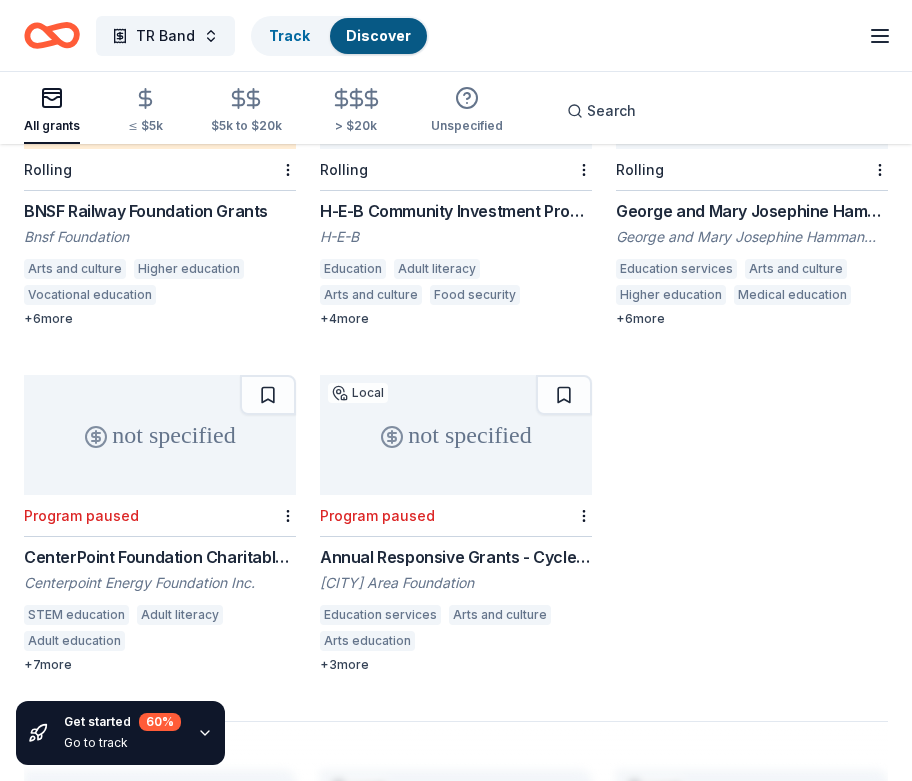 scroll, scrollTop: 2029, scrollLeft: 0, axis: vertical 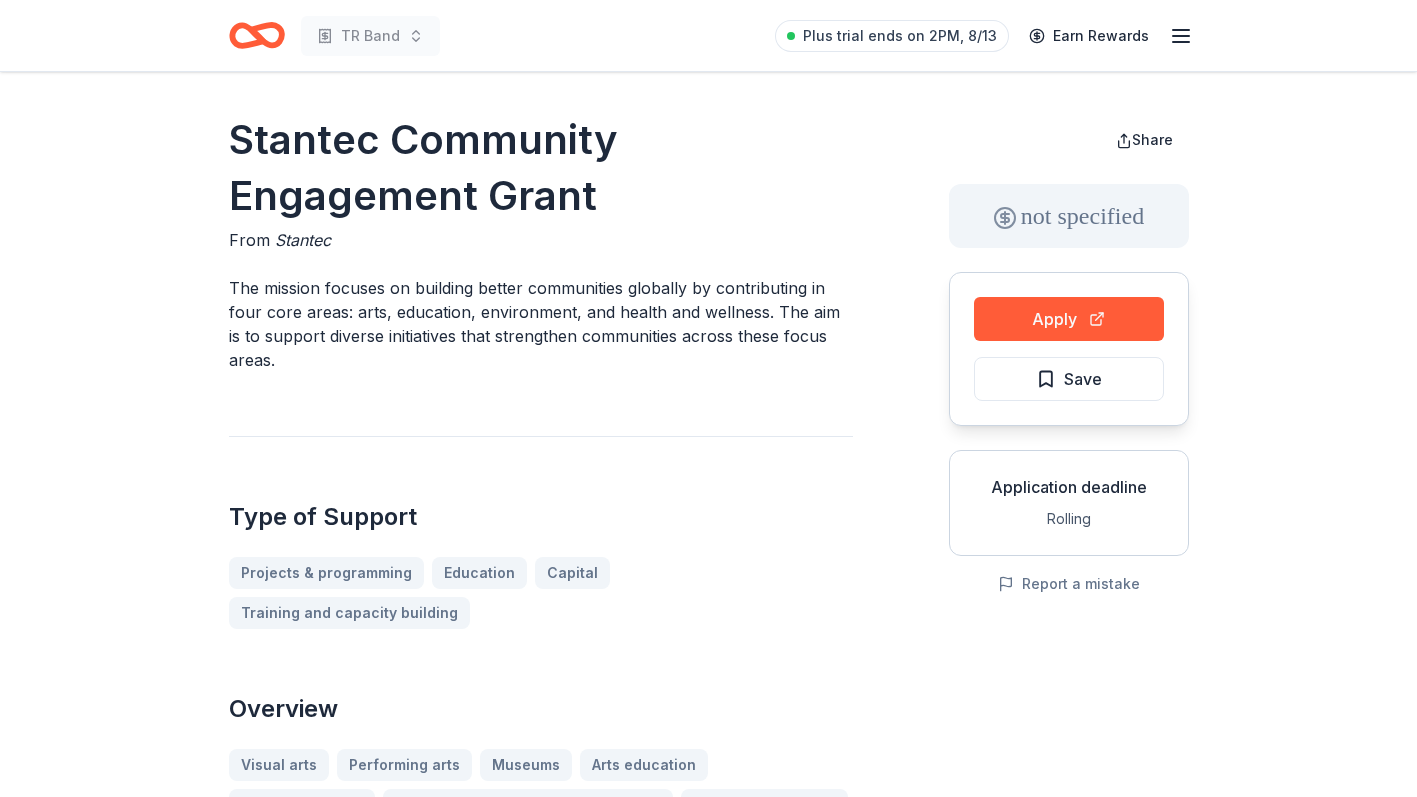 drag, startPoint x: 232, startPoint y: 130, endPoint x: 615, endPoint y: 217, distance: 392.75693 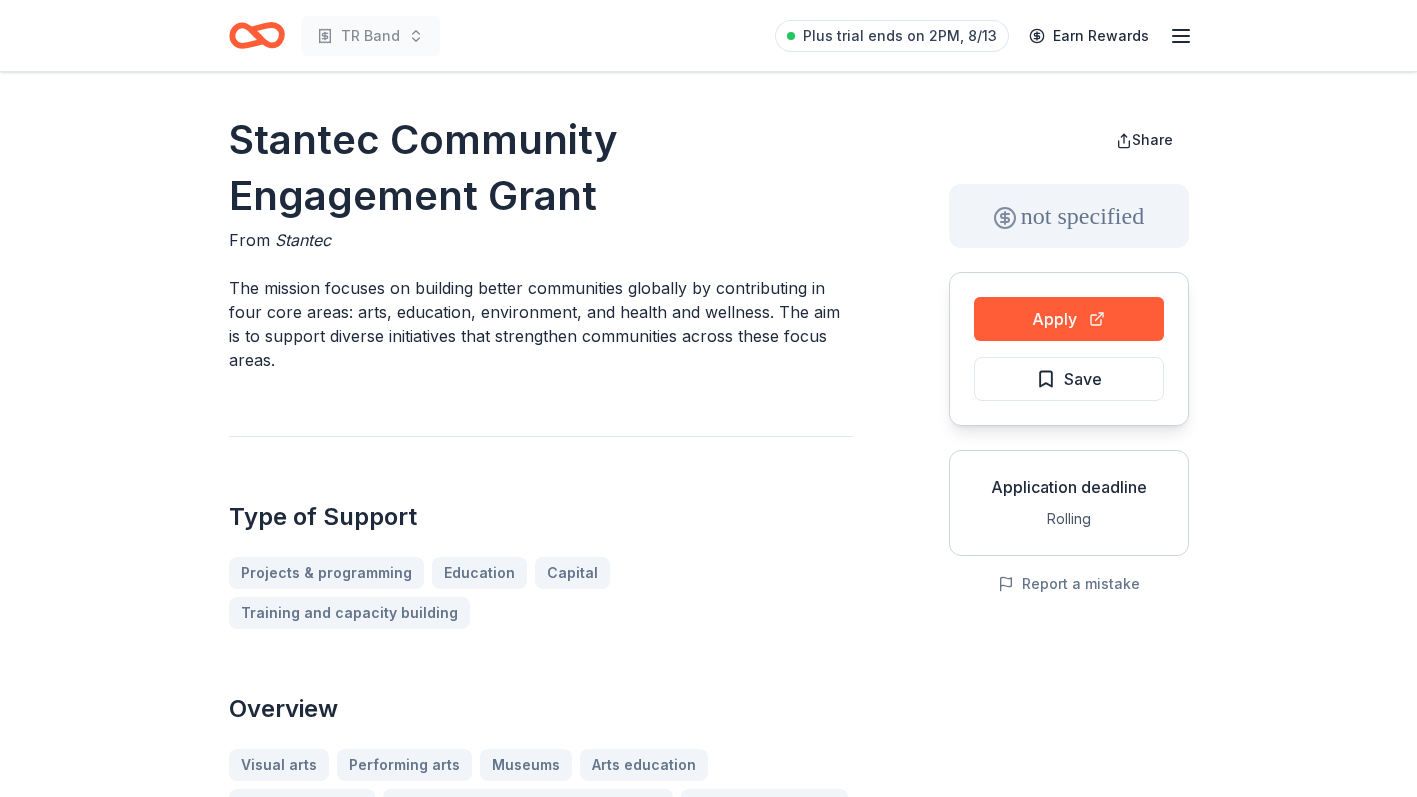 drag, startPoint x: 612, startPoint y: 205, endPoint x: 234, endPoint y: 133, distance: 384.79605 